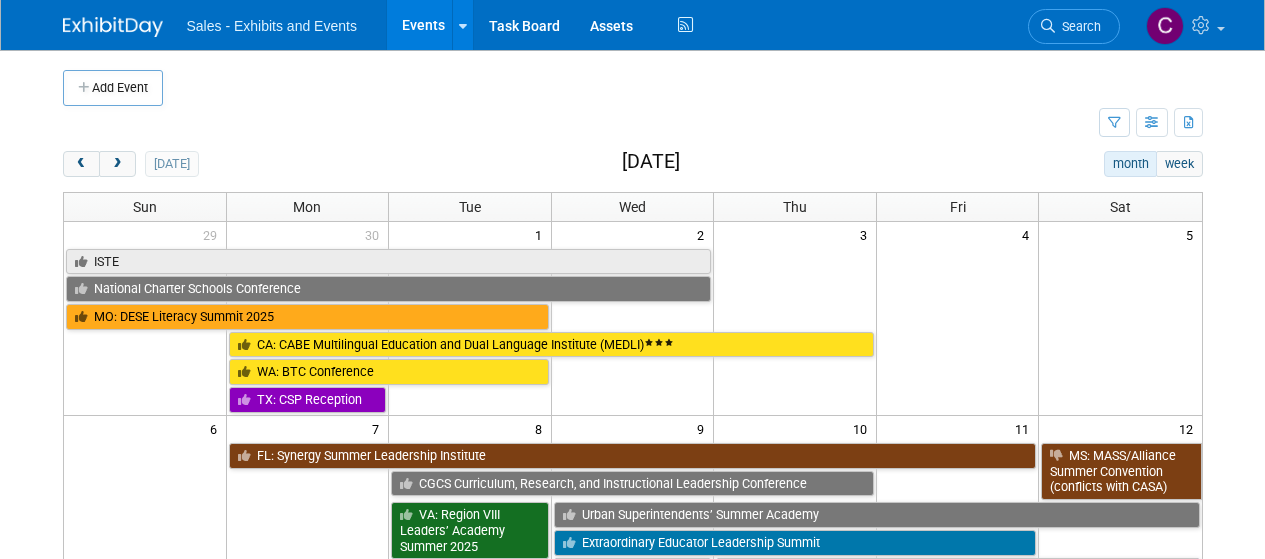 scroll, scrollTop: 0, scrollLeft: 0, axis: both 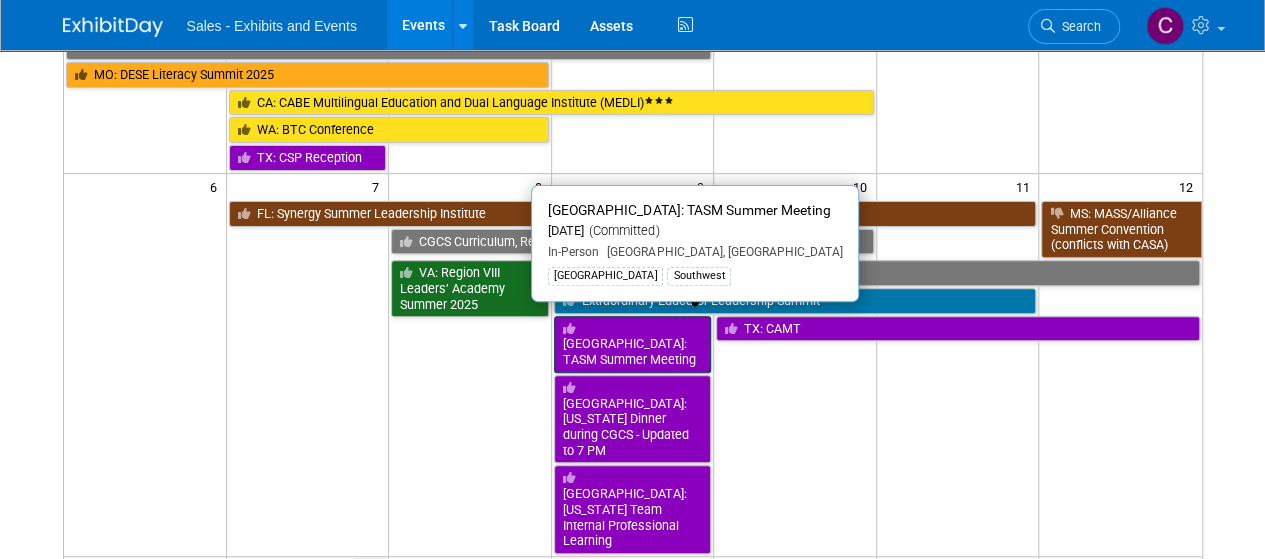click on "[GEOGRAPHIC_DATA]: TASM Summer Meeting" at bounding box center (633, 344) 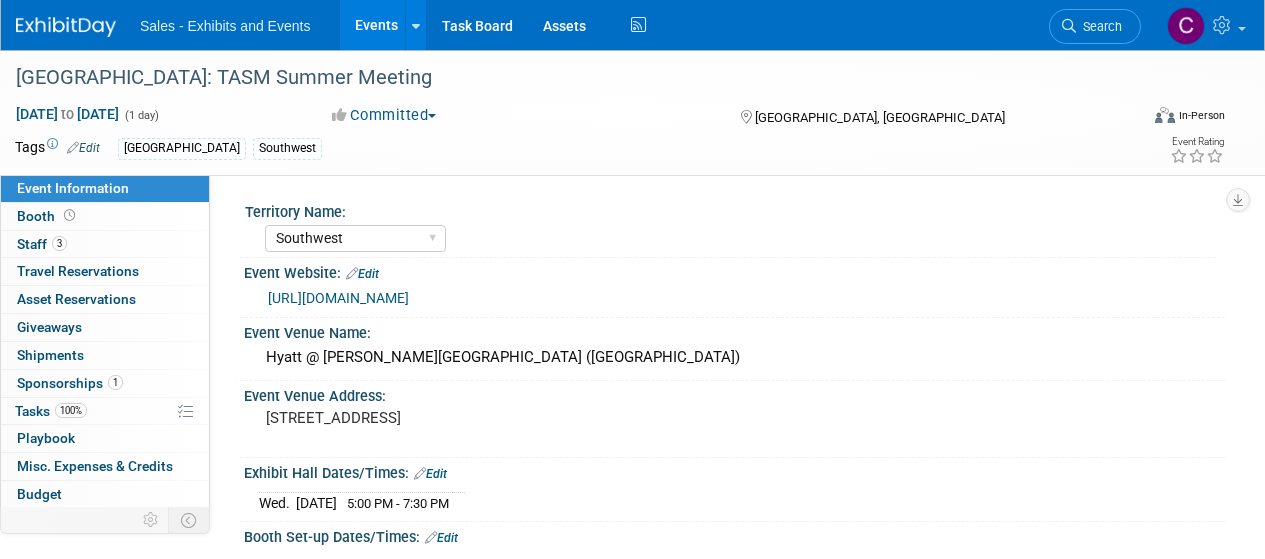 select on "Southwest" 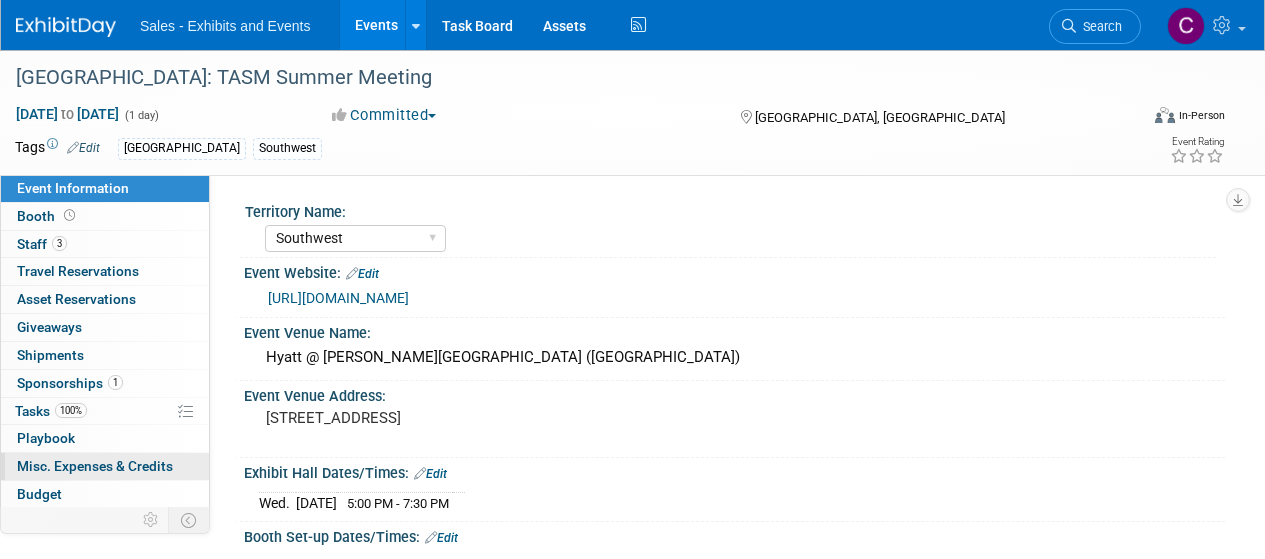 scroll, scrollTop: 0, scrollLeft: 0, axis: both 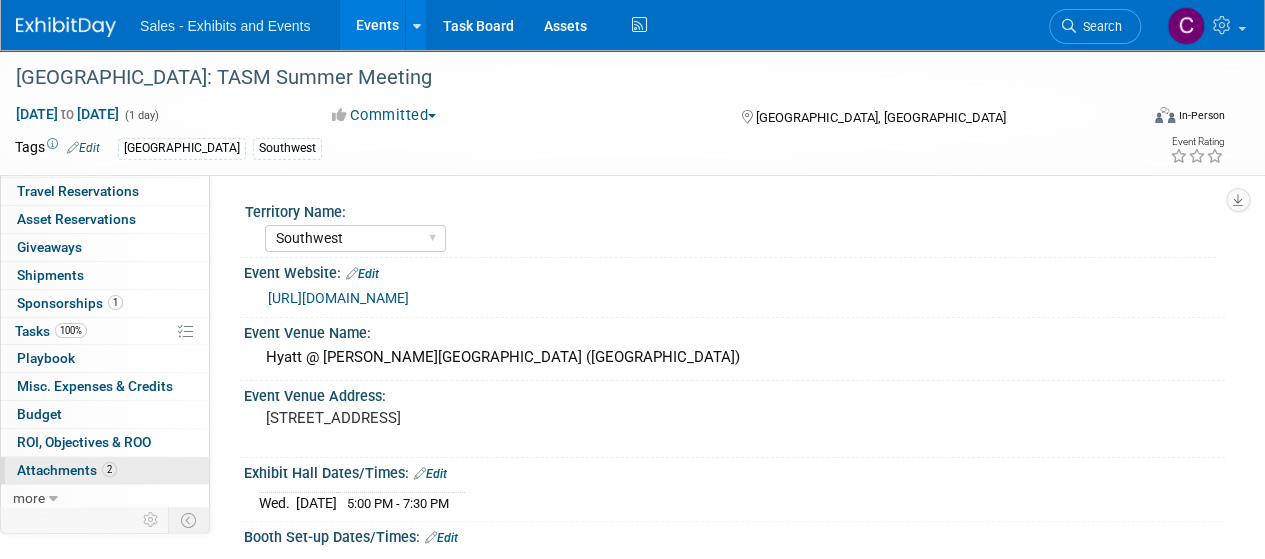 click on "Attachments 2" at bounding box center [67, 470] 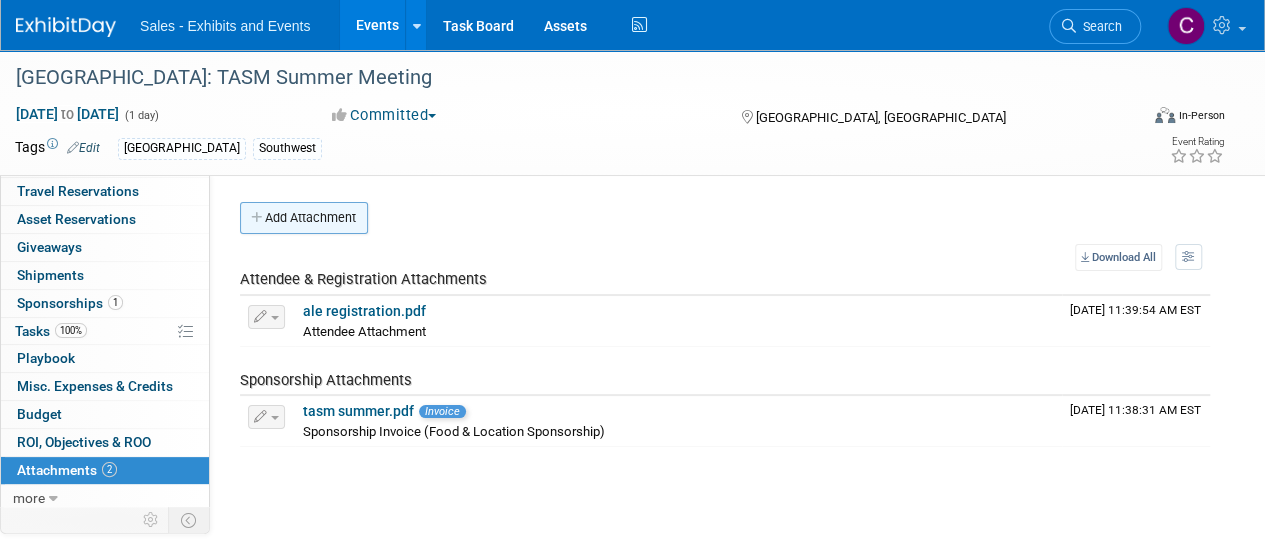 click on "Add Attachment" at bounding box center (304, 218) 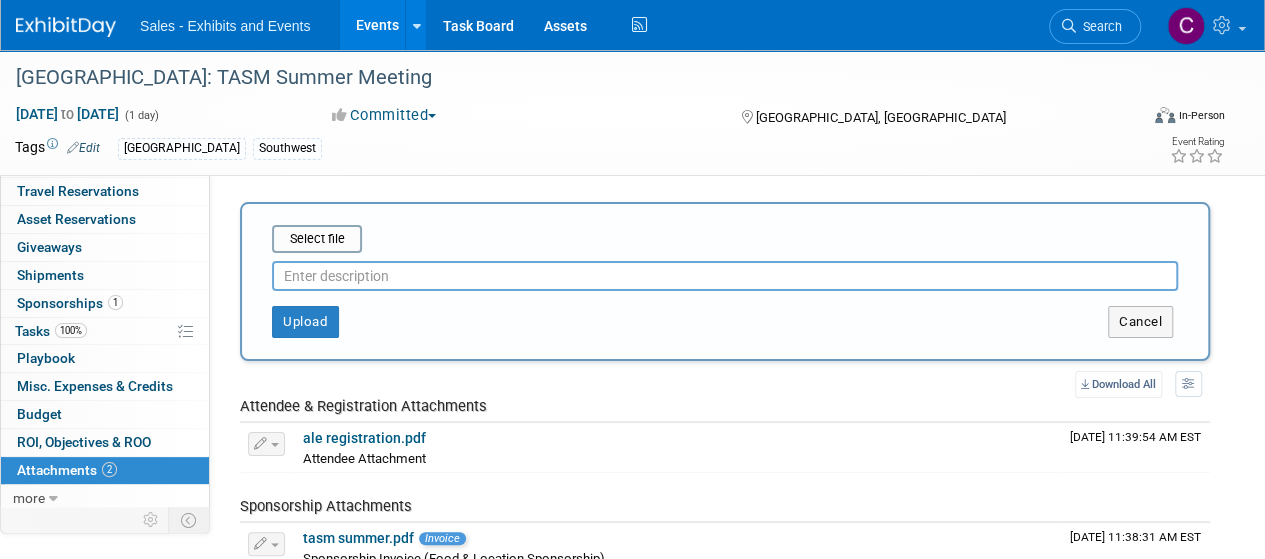 click at bounding box center [725, 276] 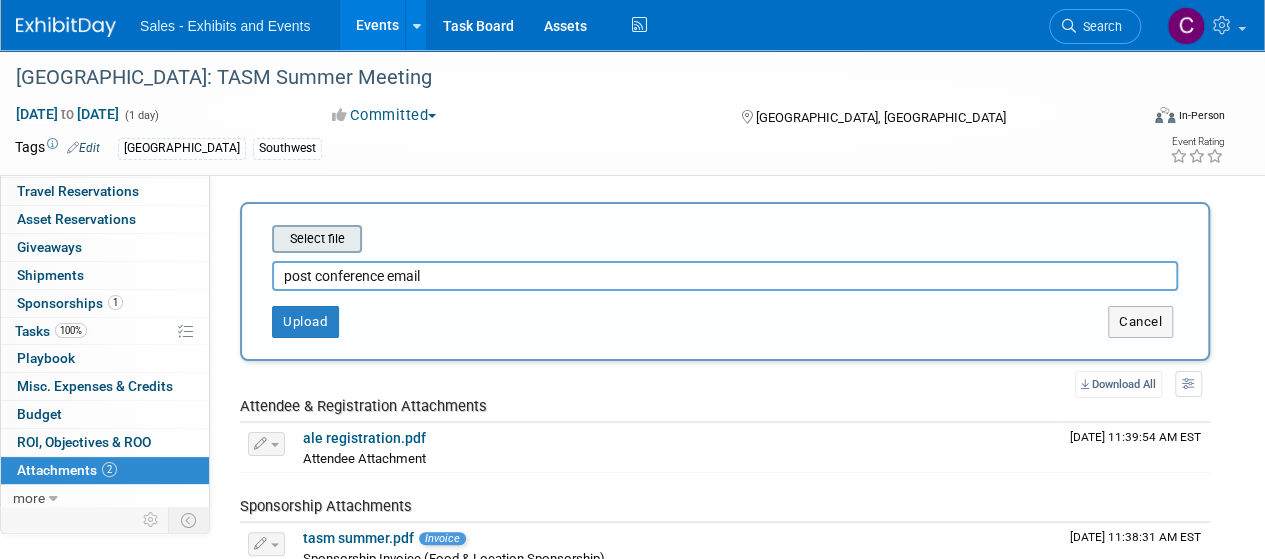 type on "post conference email" 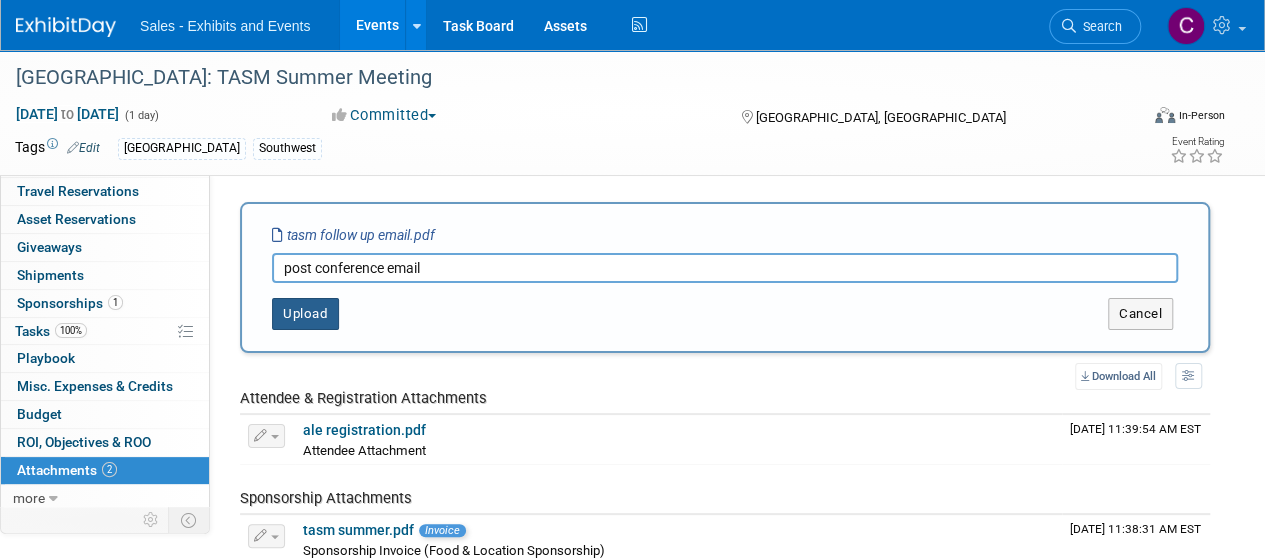 click on "Upload" at bounding box center [305, 314] 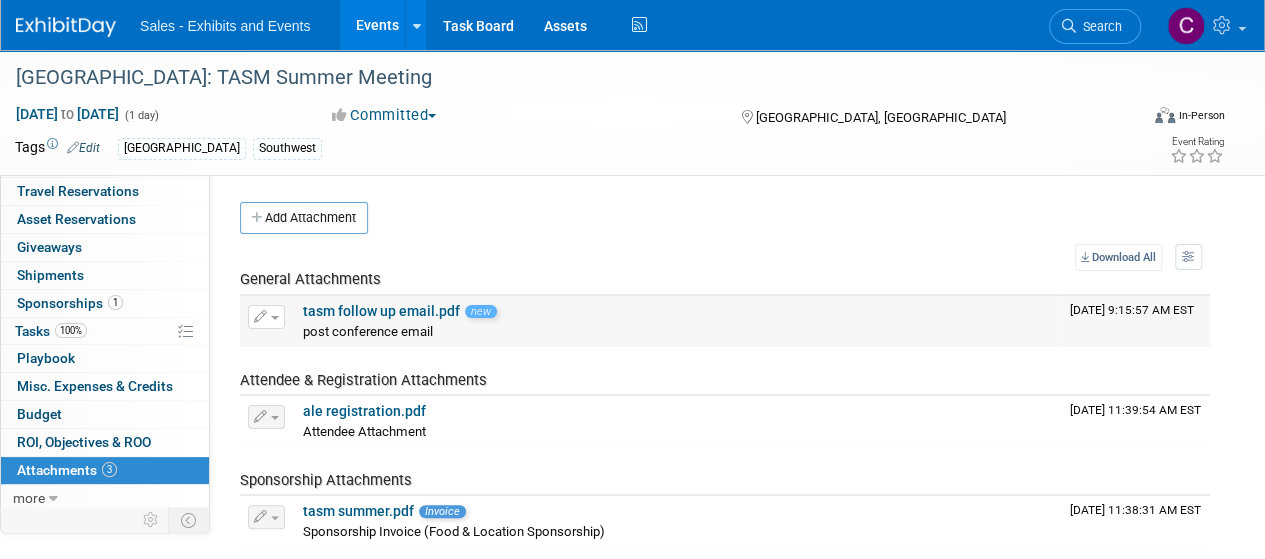 click on "tasm follow up email.pdf" at bounding box center [381, 311] 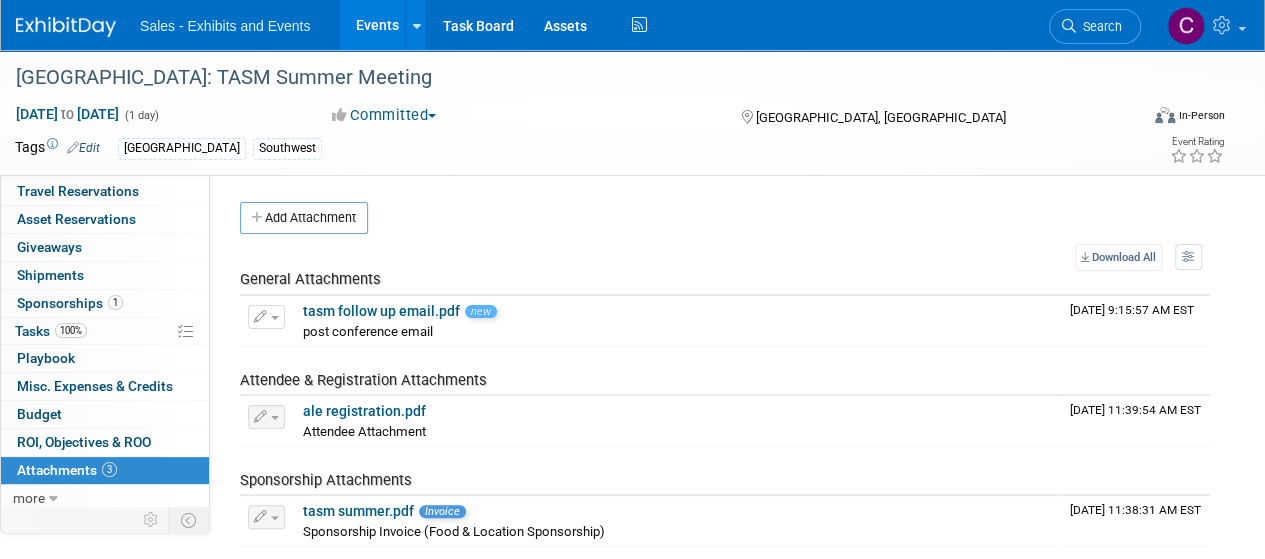 scroll, scrollTop: 0, scrollLeft: 0, axis: both 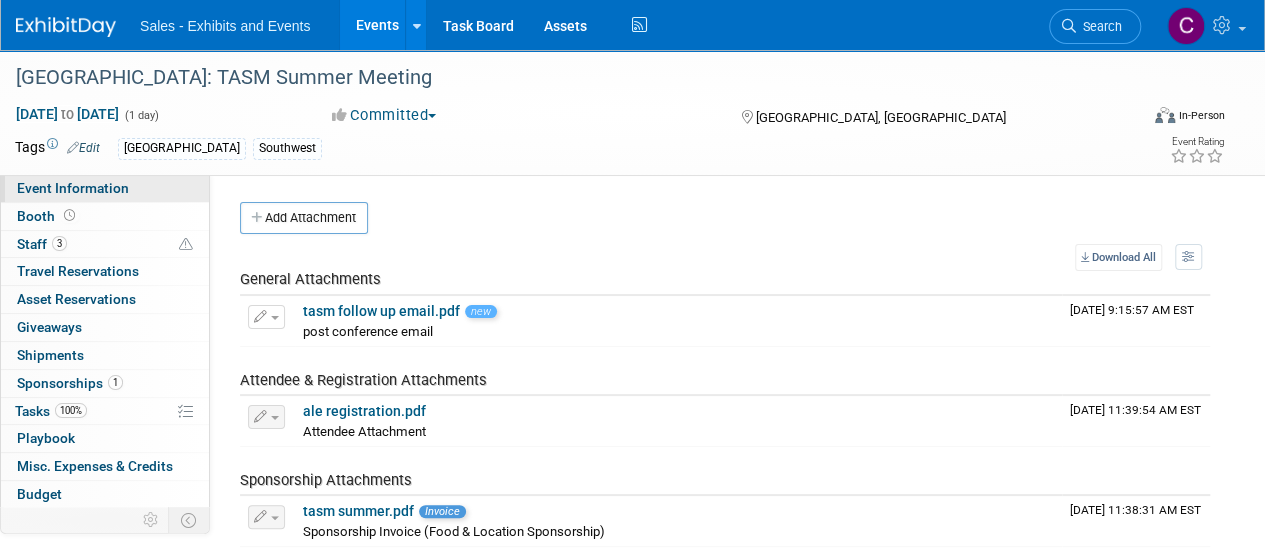 click on "Event Information" at bounding box center (105, 188) 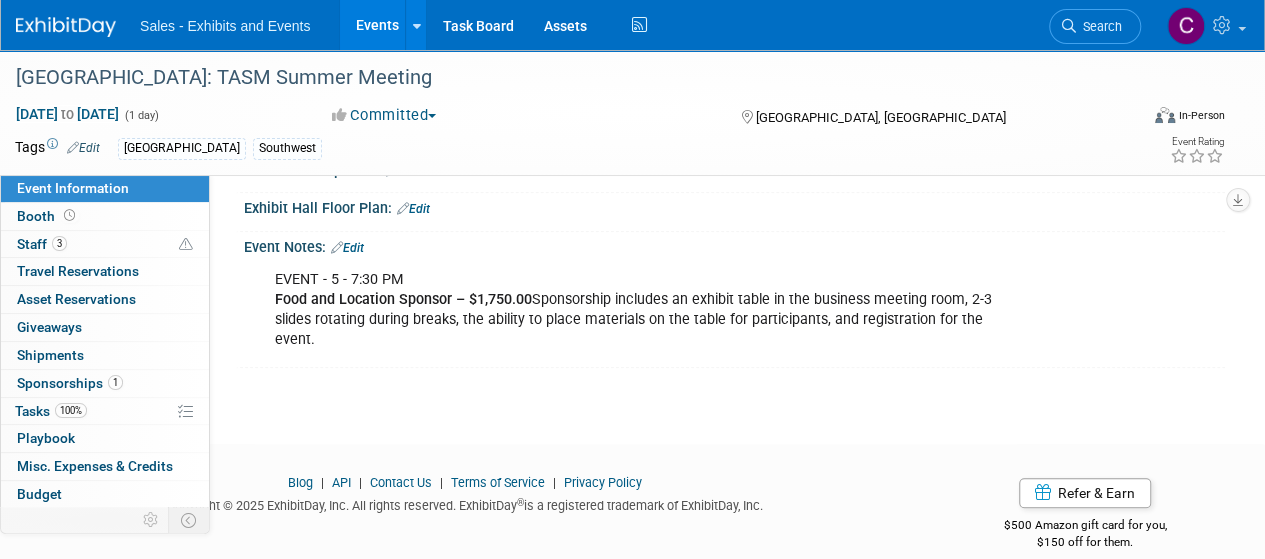 scroll, scrollTop: 434, scrollLeft: 0, axis: vertical 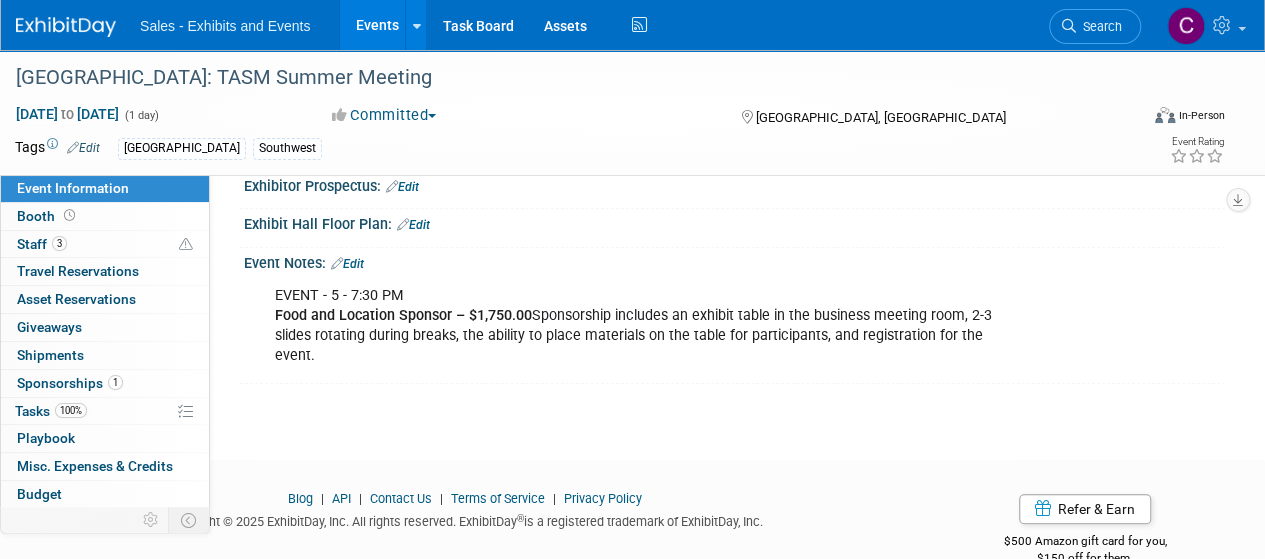 click on "Edit" at bounding box center [347, 264] 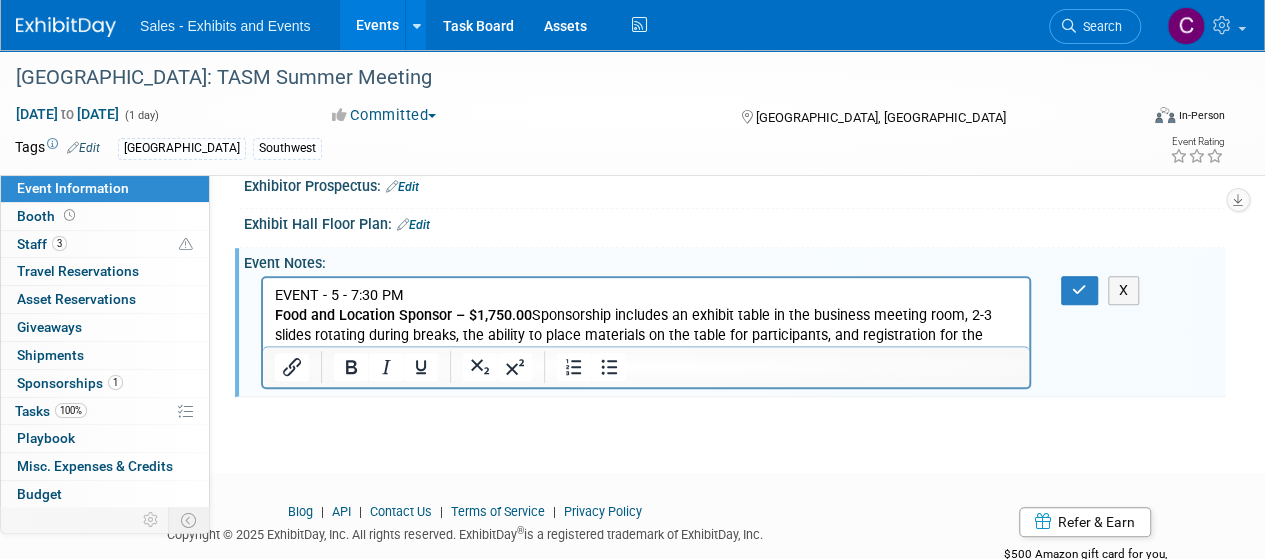 scroll, scrollTop: 0, scrollLeft: 0, axis: both 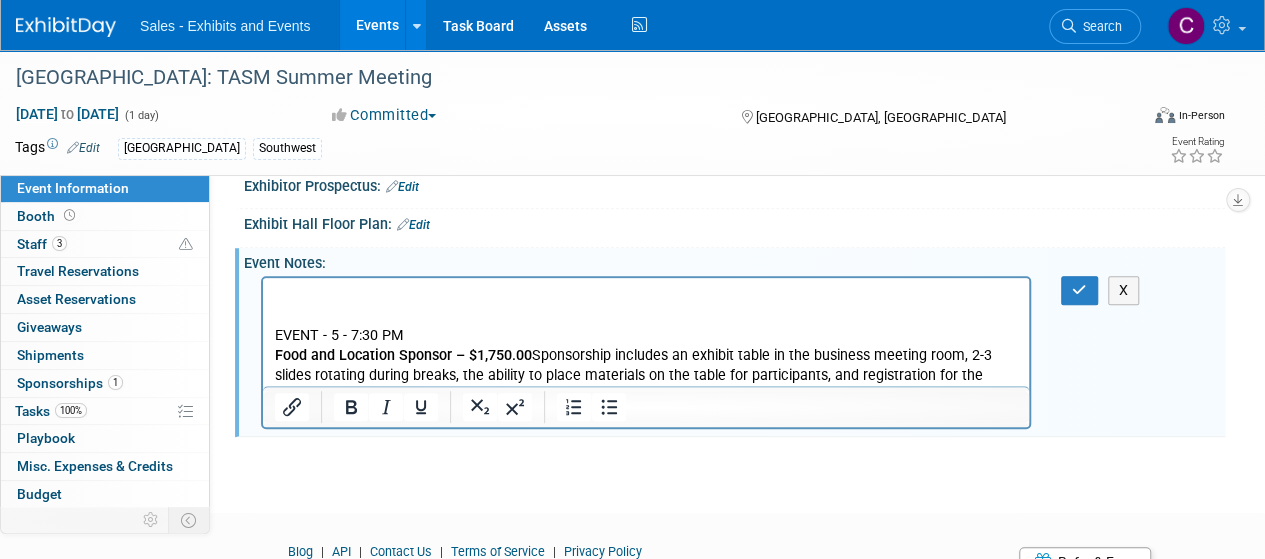 type 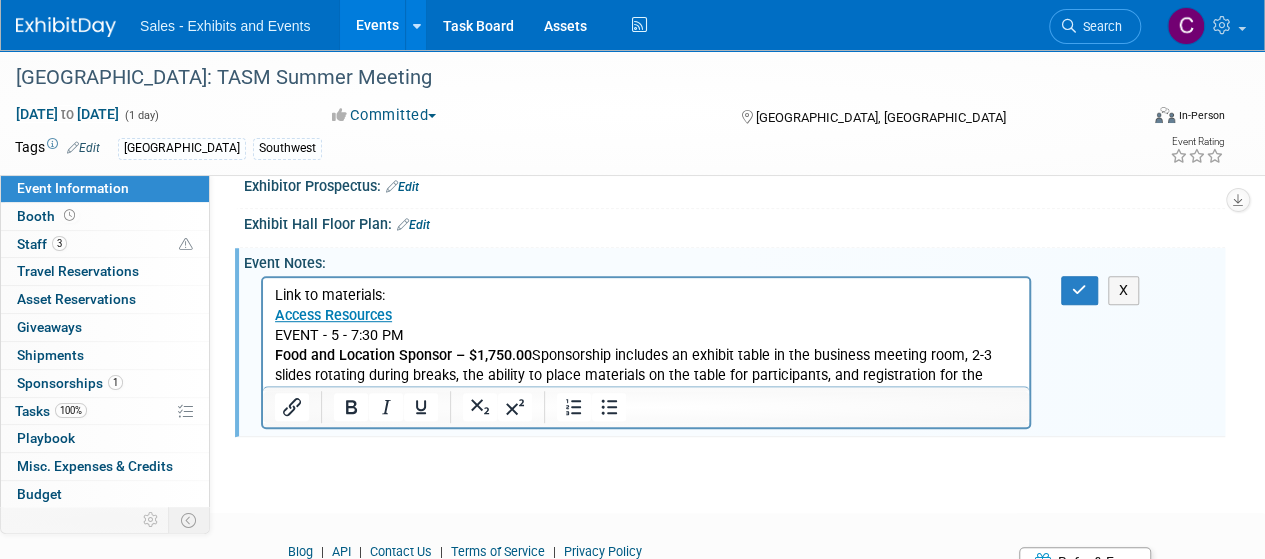 click on "Link to materials:" at bounding box center [646, 296] 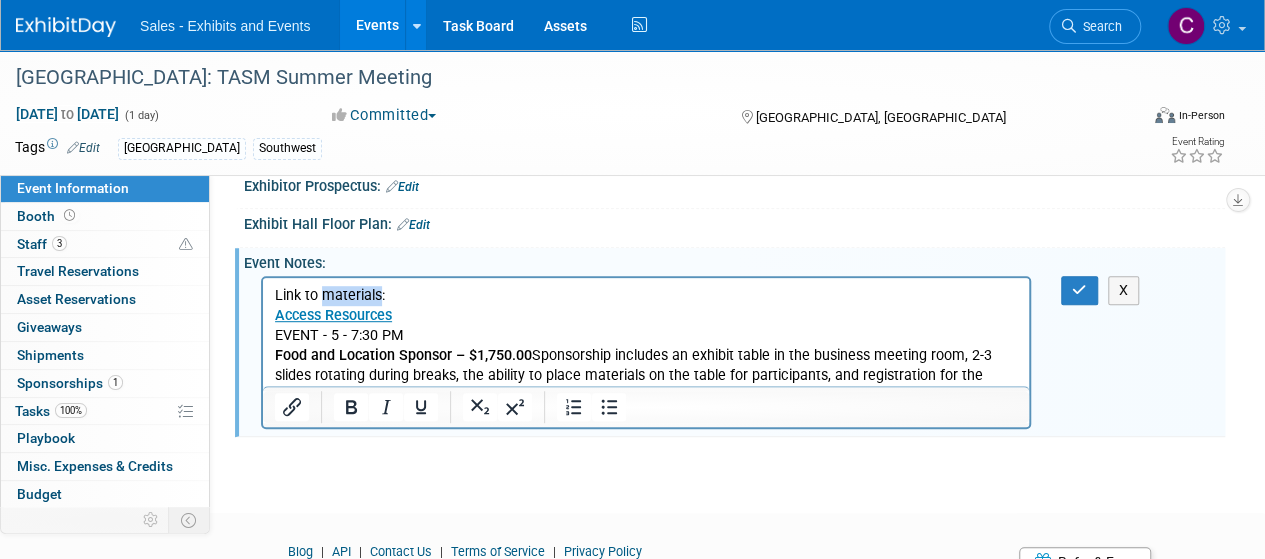 click on "Link to materials:" at bounding box center (646, 296) 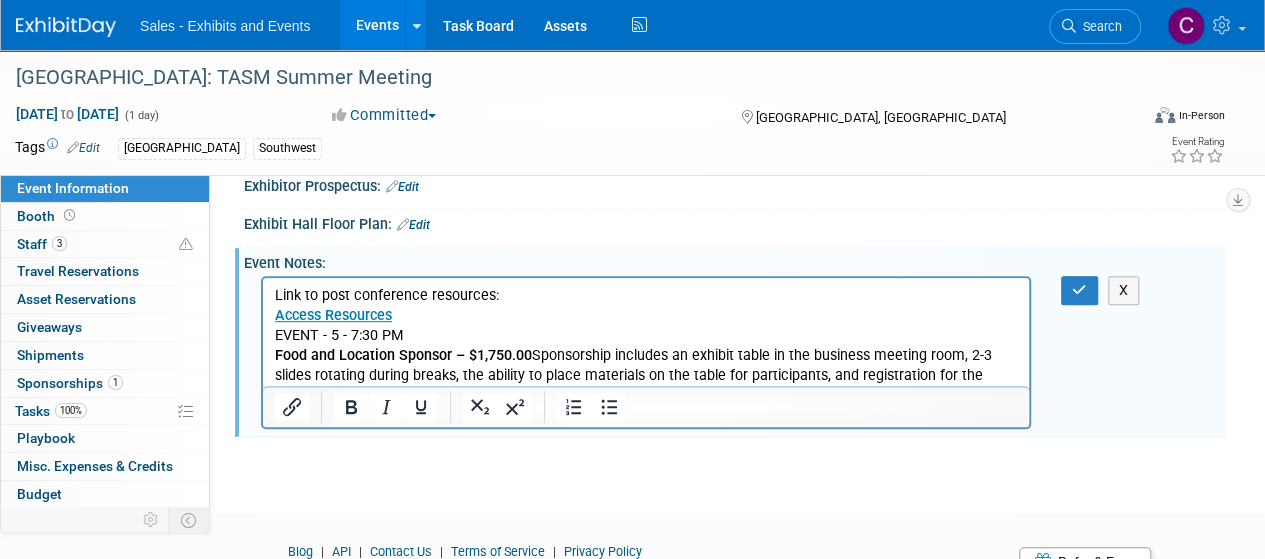 click on "Link to post conference resources:  Access Resources  EVENT - 5 - 7:30 PM Food and Location Sponsor – $1,750.00   Sponsorship includes an exhibit table in the business meeting room, 2-3 slides rotating during breaks, the ability to place materials on the table for participants, and registration for the event." at bounding box center [646, 342] 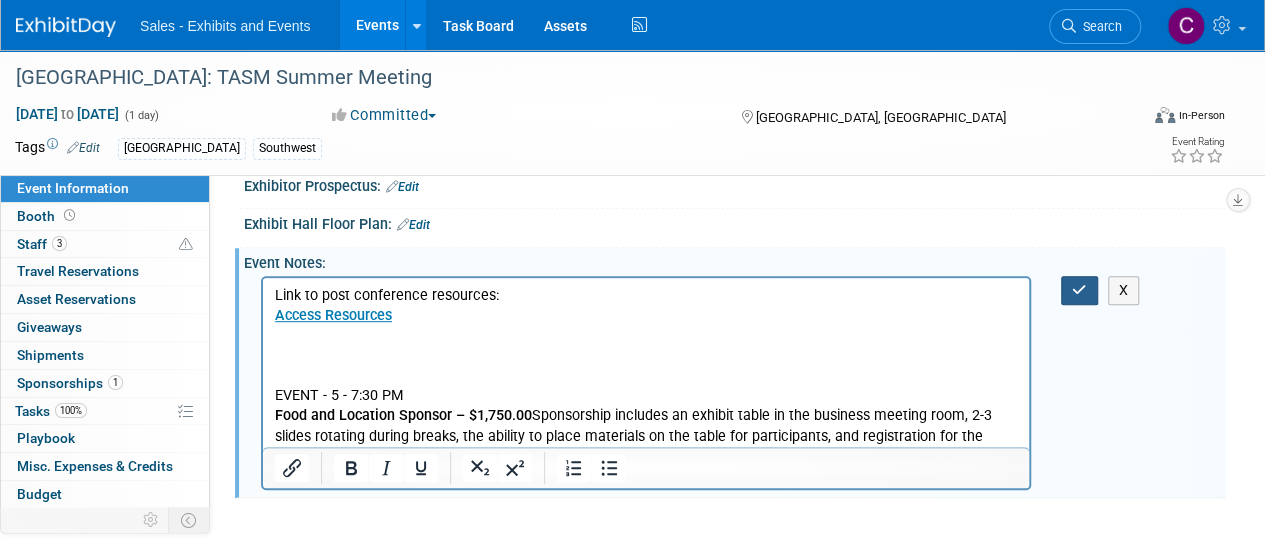 click at bounding box center [1079, 290] 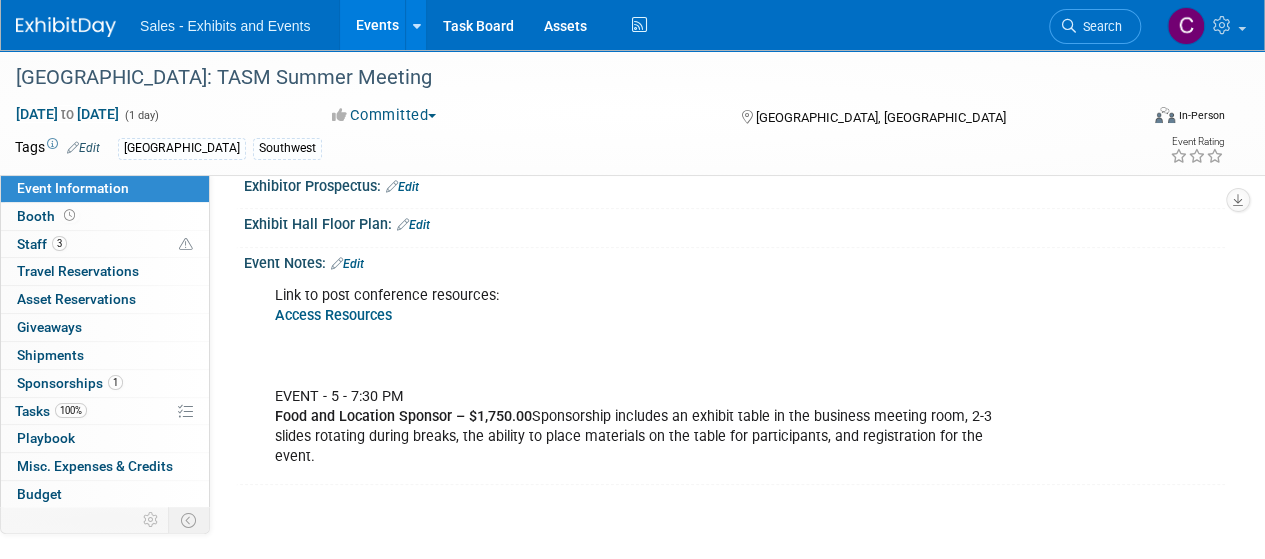 click on "Events" at bounding box center (376, 25) 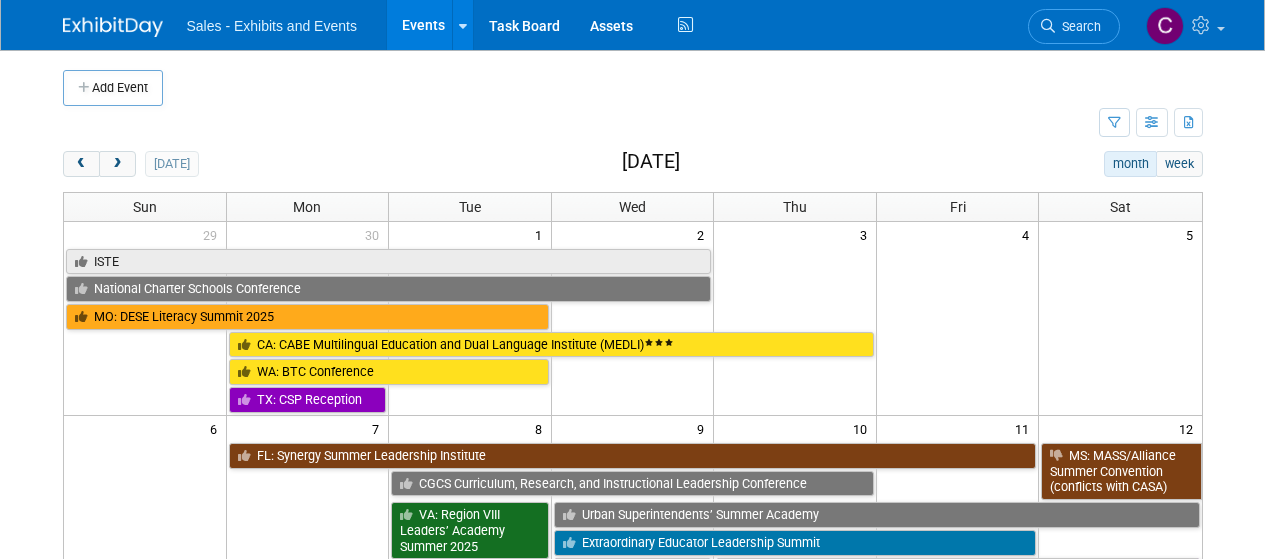 scroll, scrollTop: 0, scrollLeft: 0, axis: both 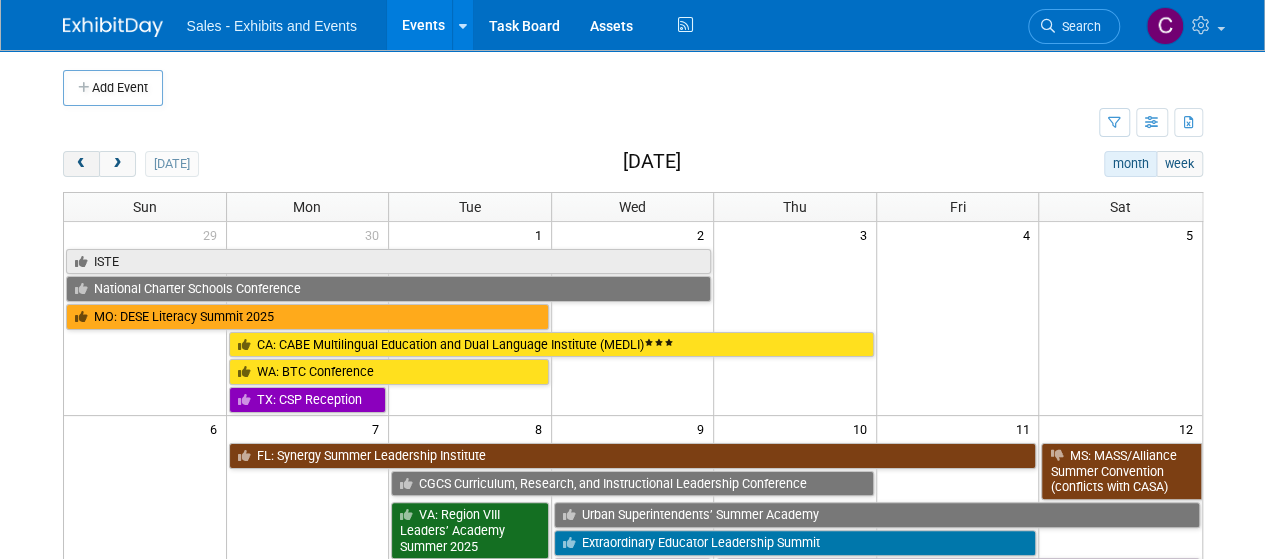 click at bounding box center [81, 164] 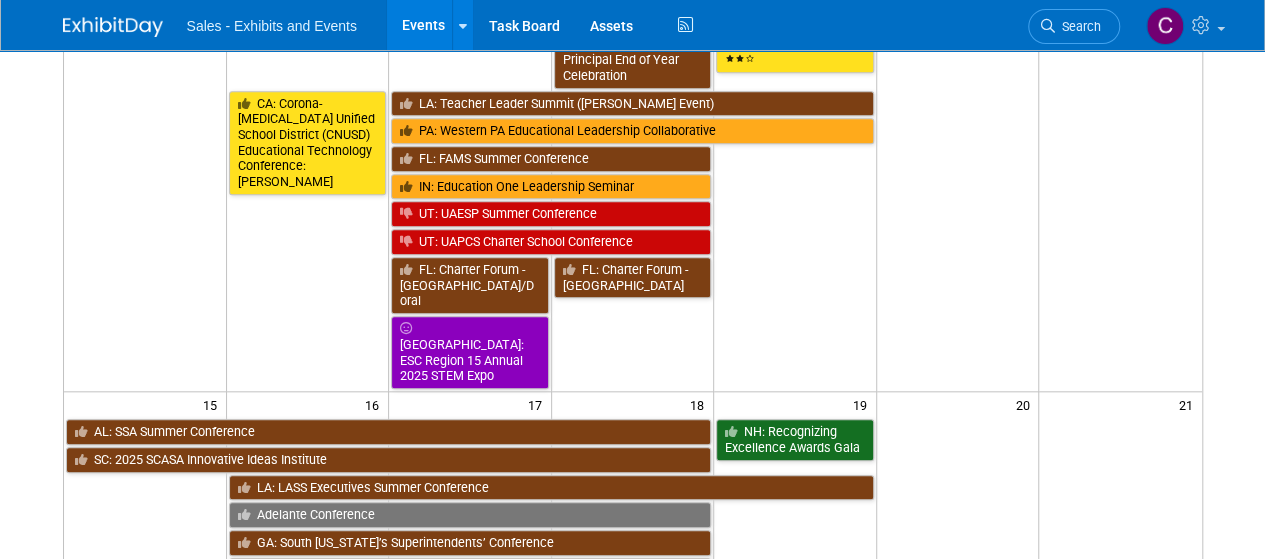 scroll, scrollTop: 811, scrollLeft: 0, axis: vertical 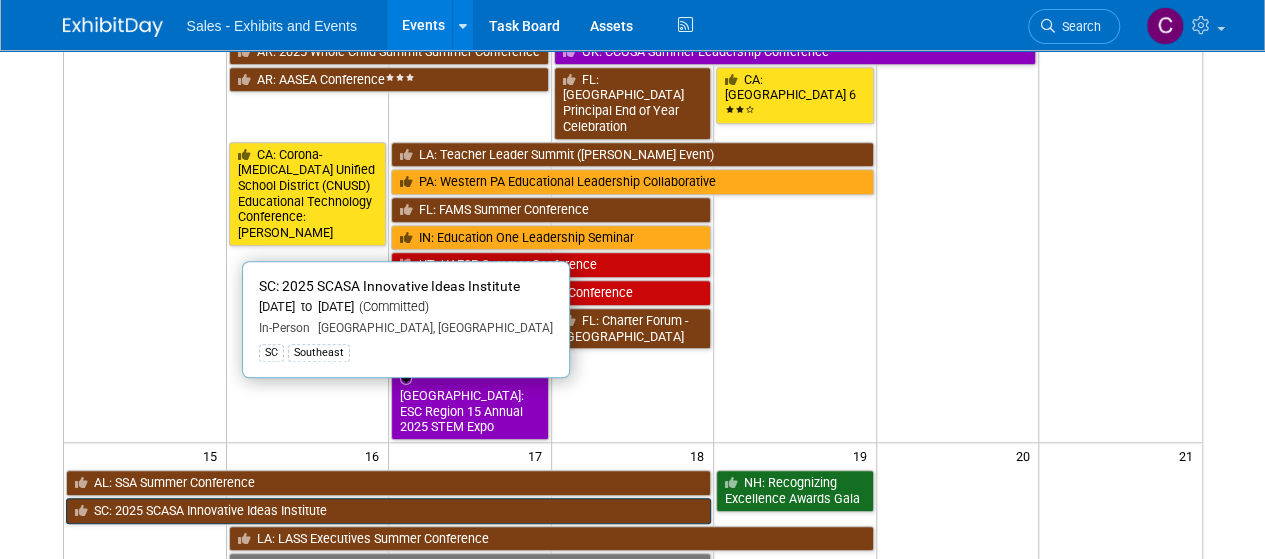 click on "SC: 2025 SCASA Innovative Ideas Institute" at bounding box center (389, 511) 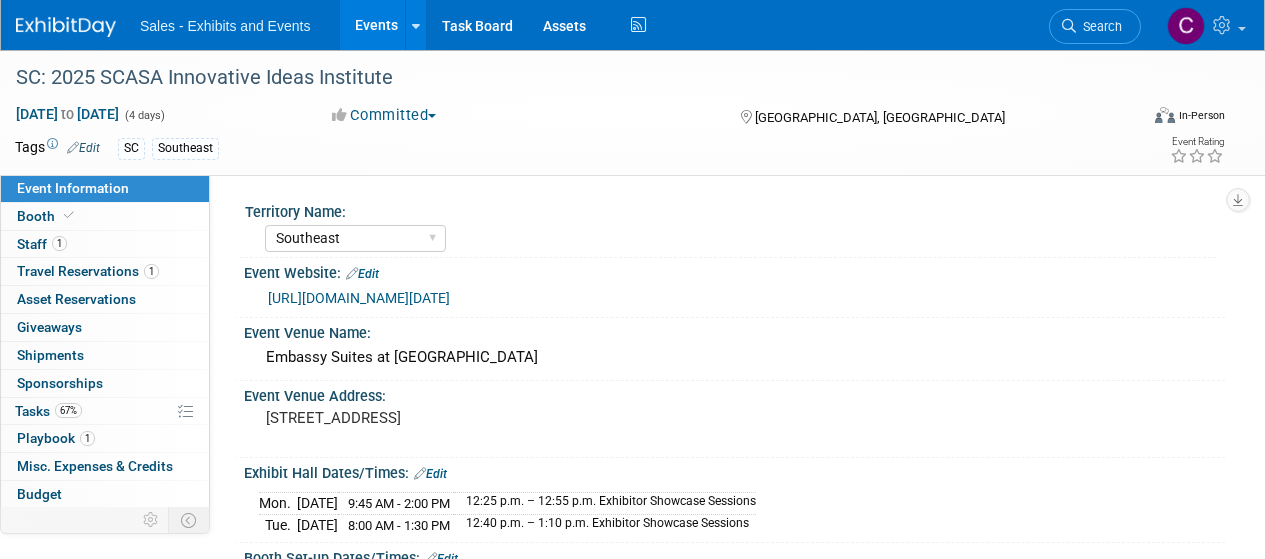 select on "Southeast" 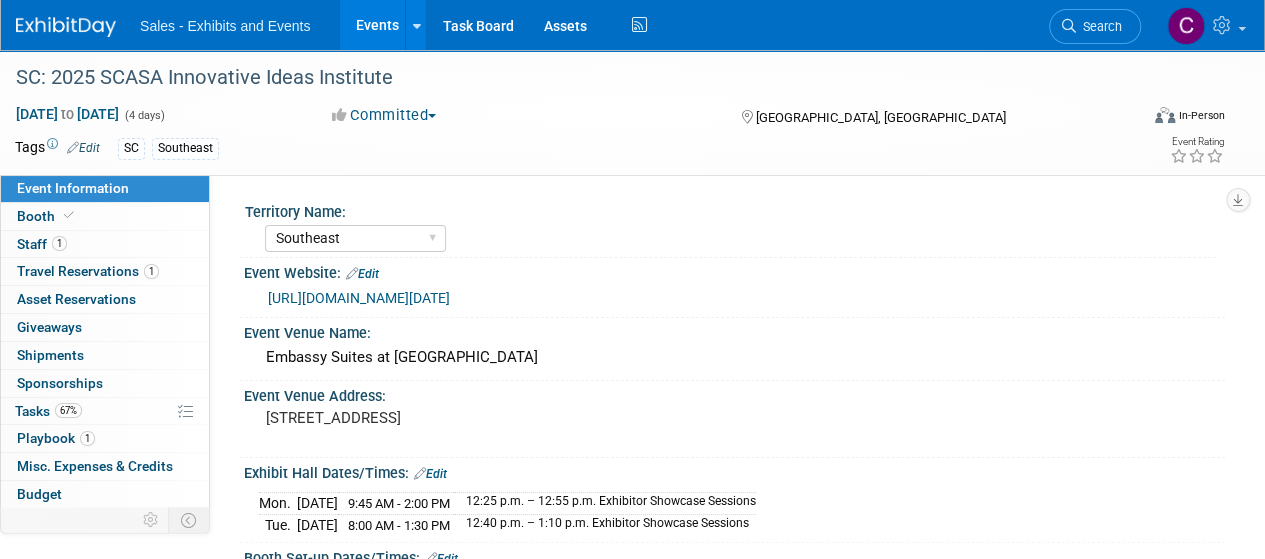 scroll, scrollTop: 0, scrollLeft: 0, axis: both 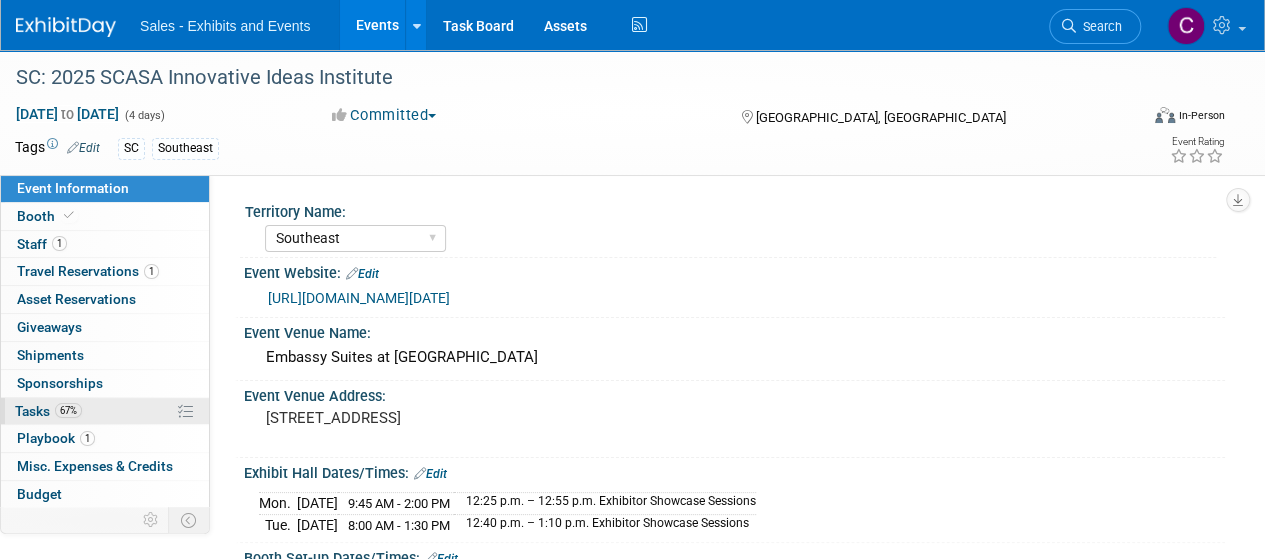 click on "Tasks 67%" at bounding box center (48, 411) 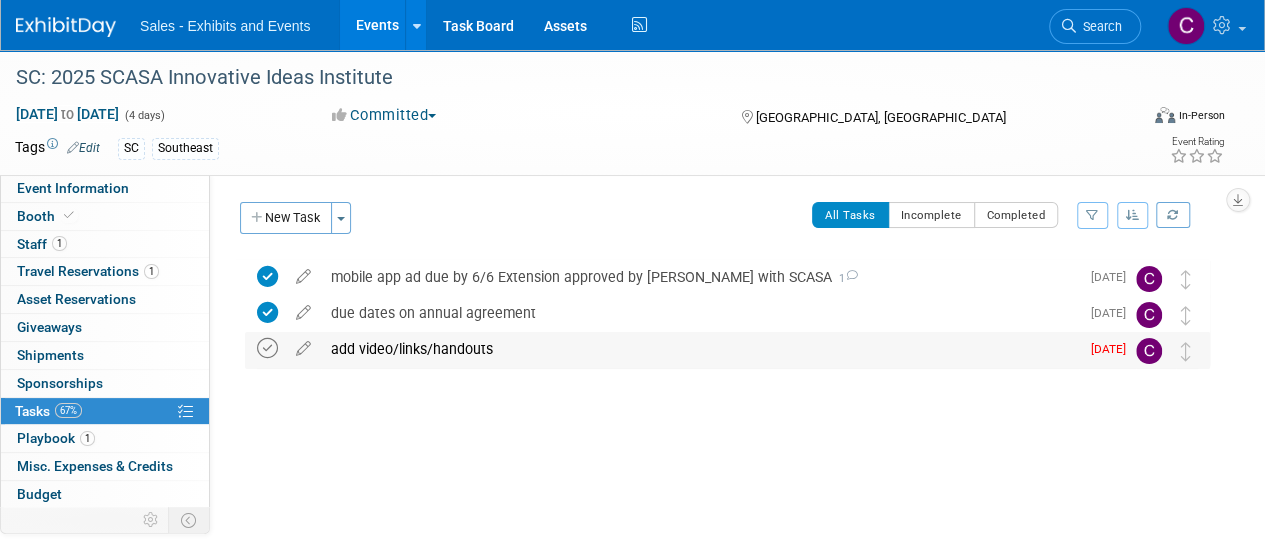 click at bounding box center (267, 348) 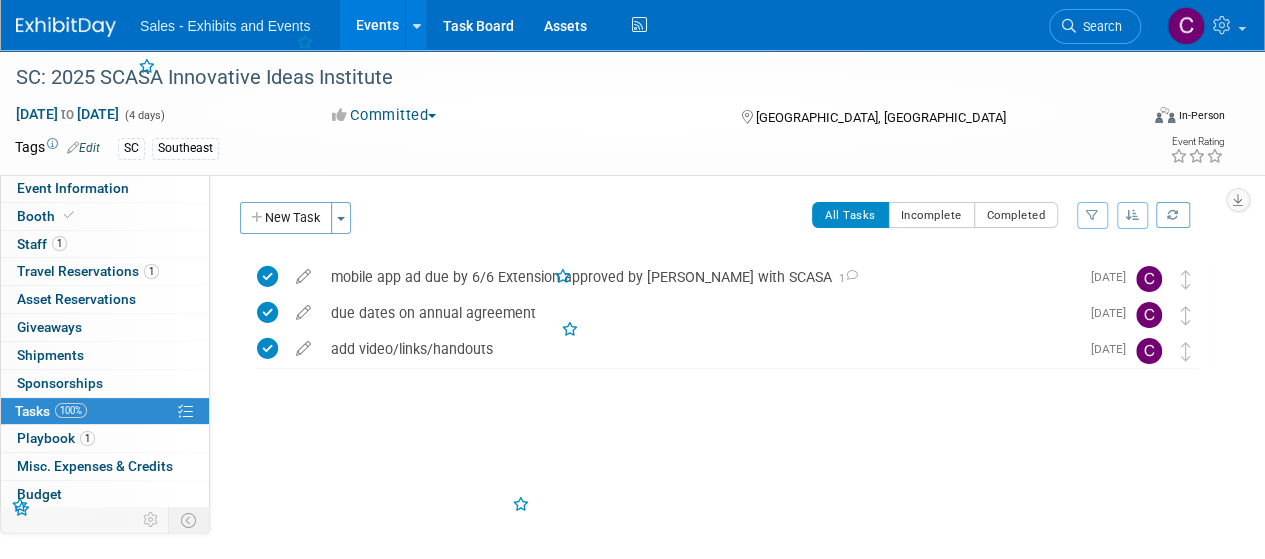 click on "New Task" at bounding box center [286, 218] 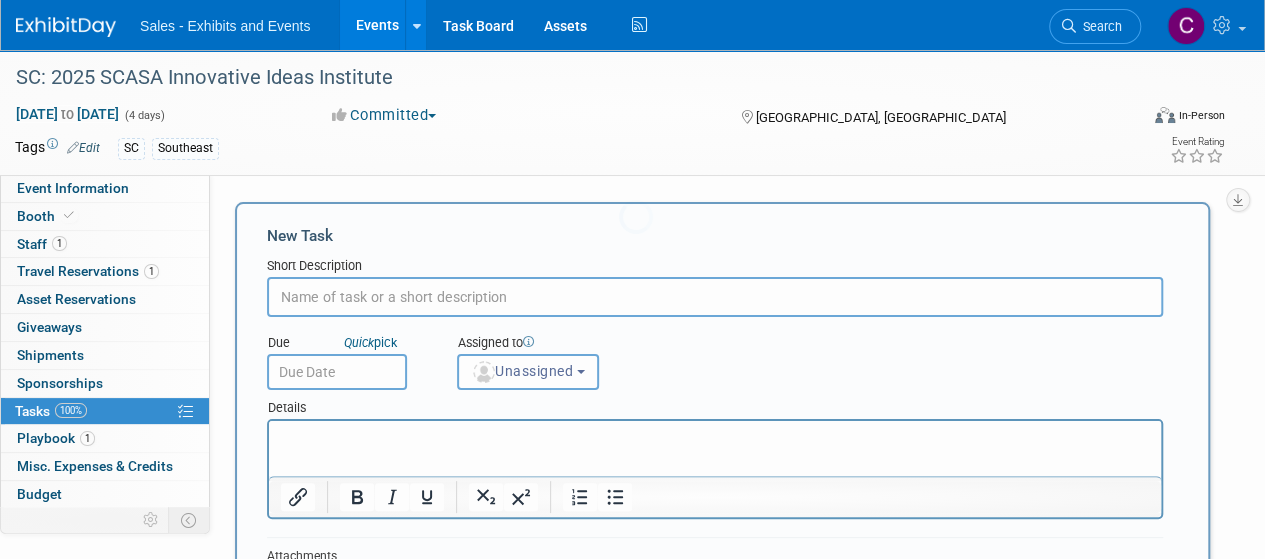 scroll, scrollTop: 0, scrollLeft: 0, axis: both 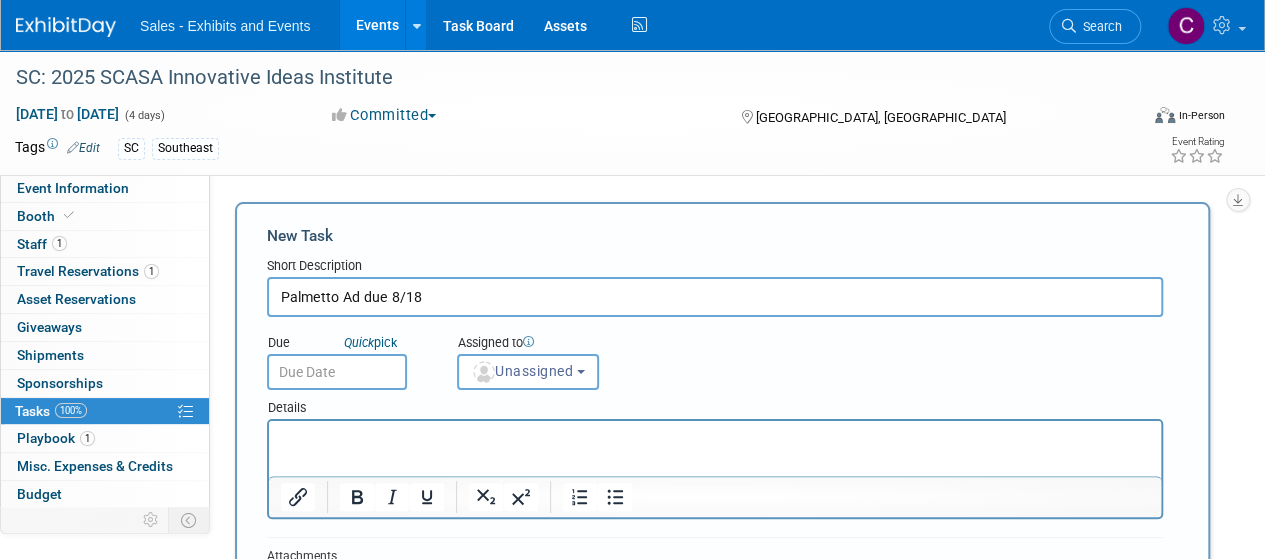type on "Palmetto Ad due 8/18" 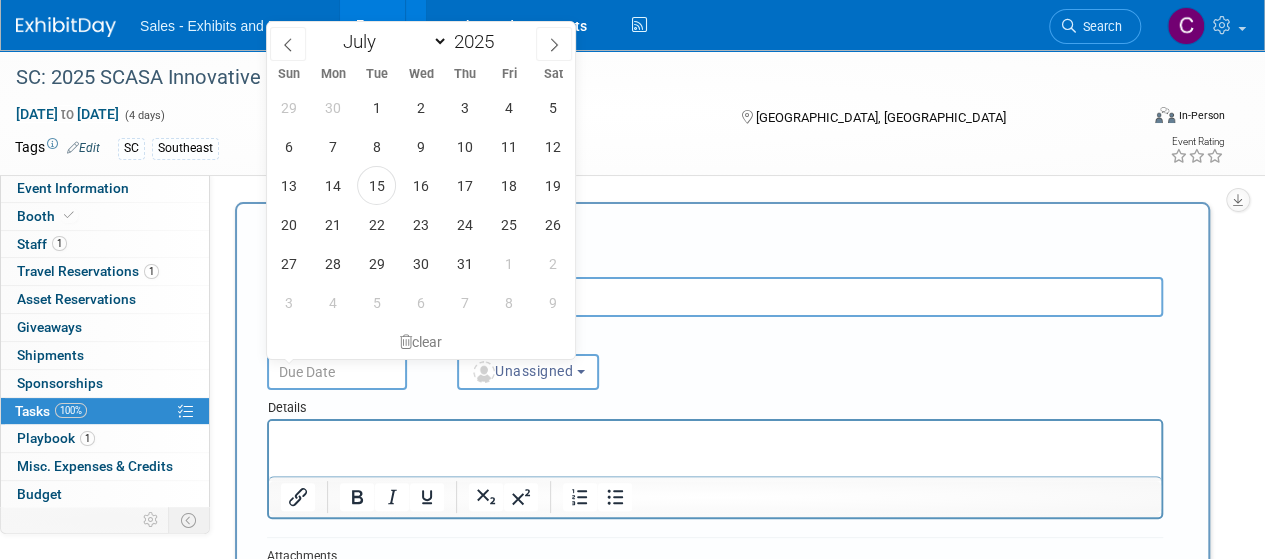 click at bounding box center [337, 372] 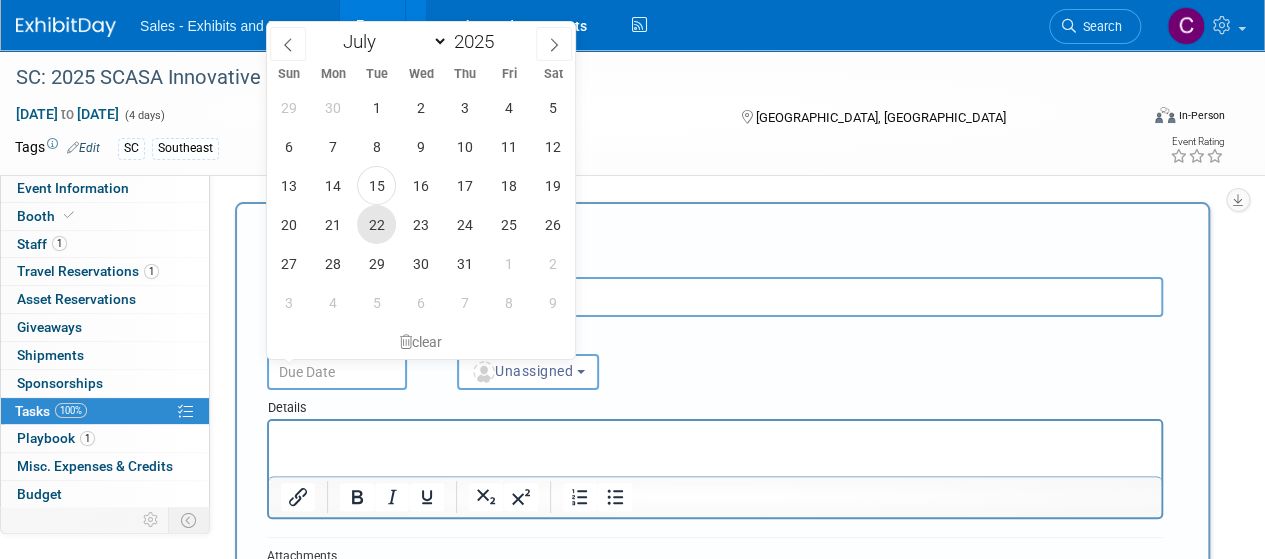 click on "22" at bounding box center (376, 224) 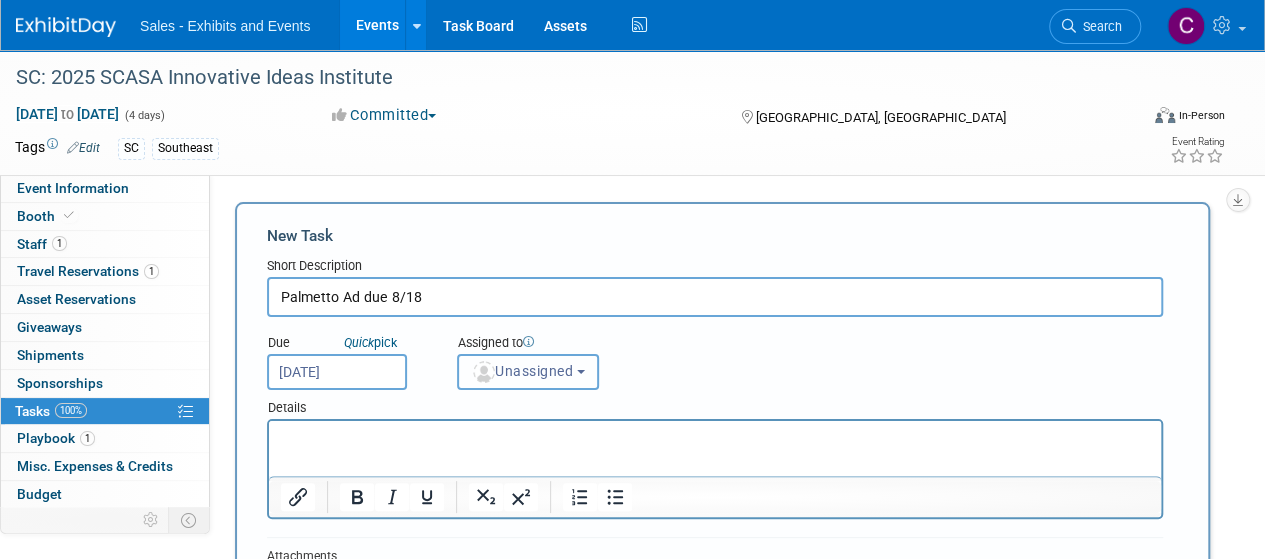 click on "Unassigned" at bounding box center [528, 372] 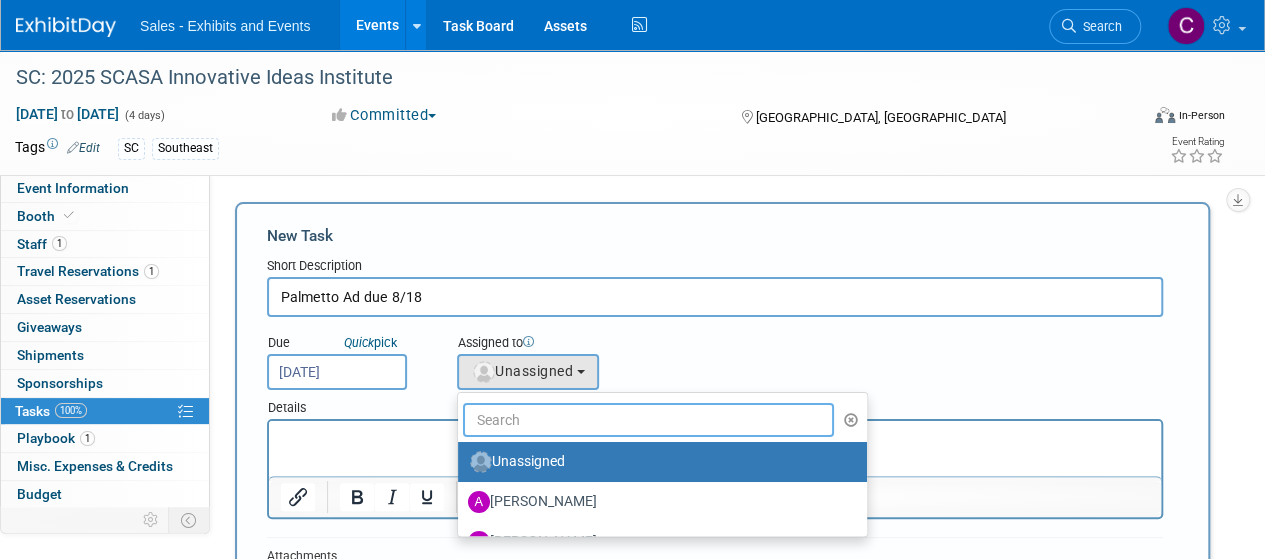click at bounding box center (648, 420) 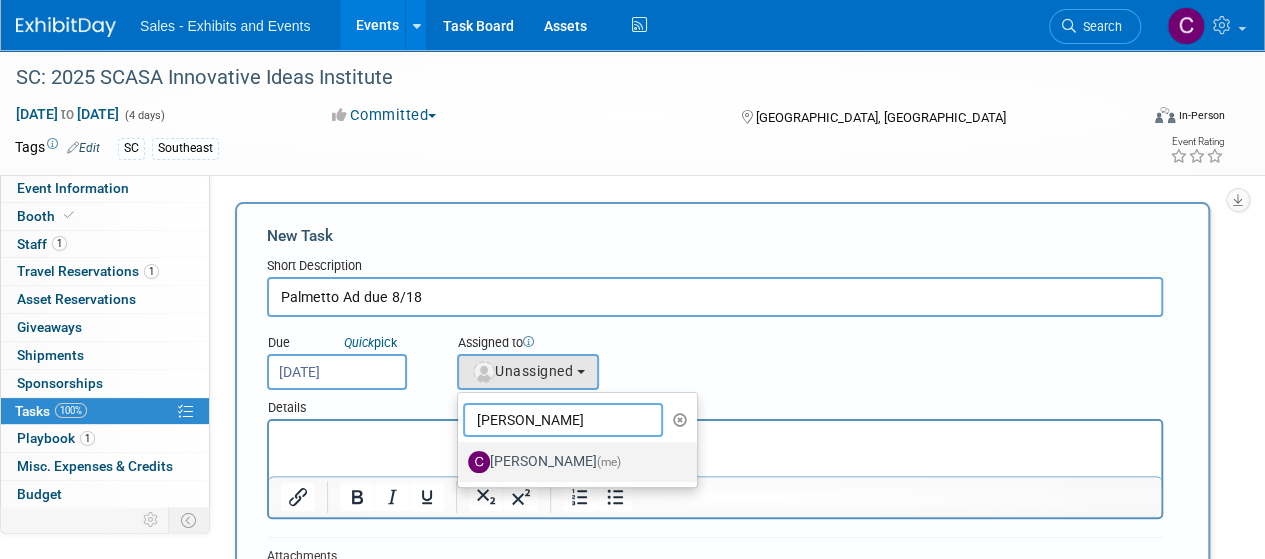 type on "christine" 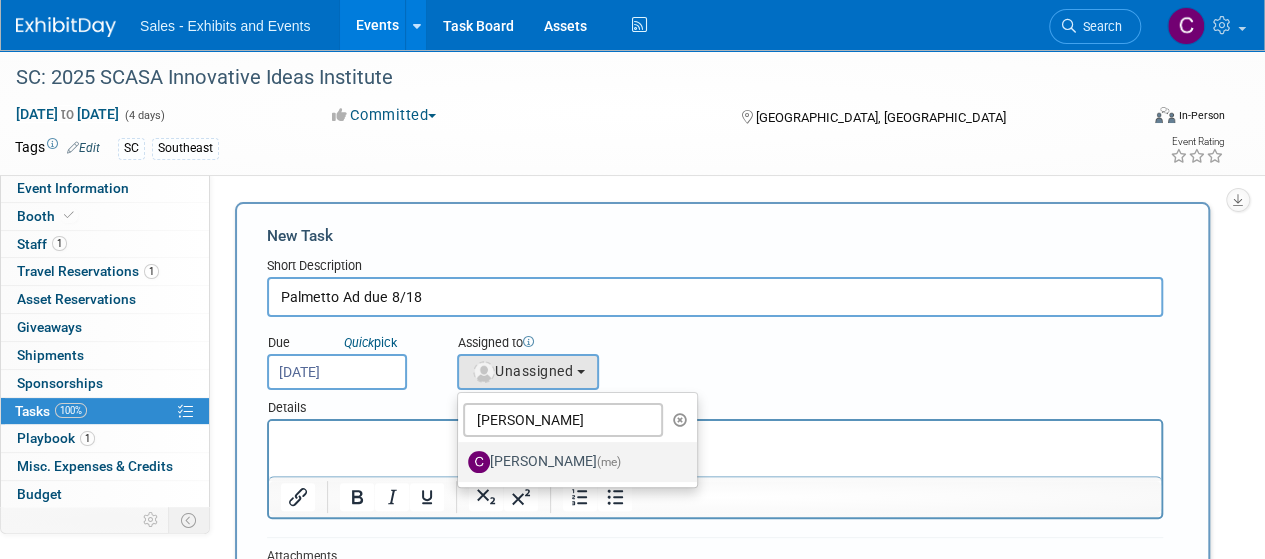 click on "[PERSON_NAME]
(me)" at bounding box center [572, 462] 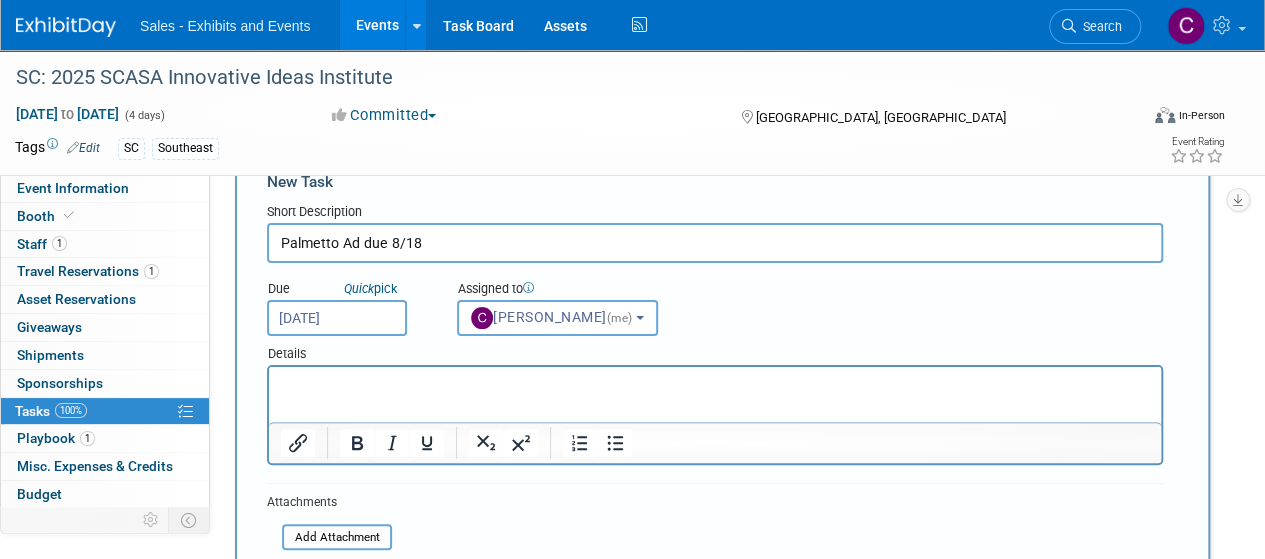 scroll, scrollTop: 53, scrollLeft: 0, axis: vertical 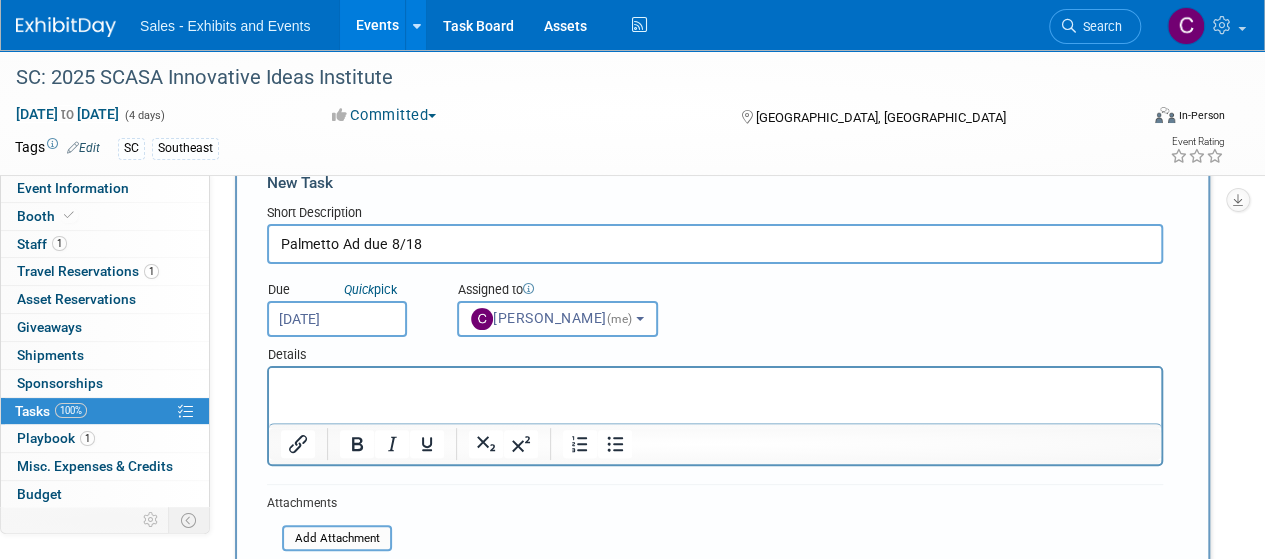 click on "Palmetto Ad due 8/18" at bounding box center (715, 244) 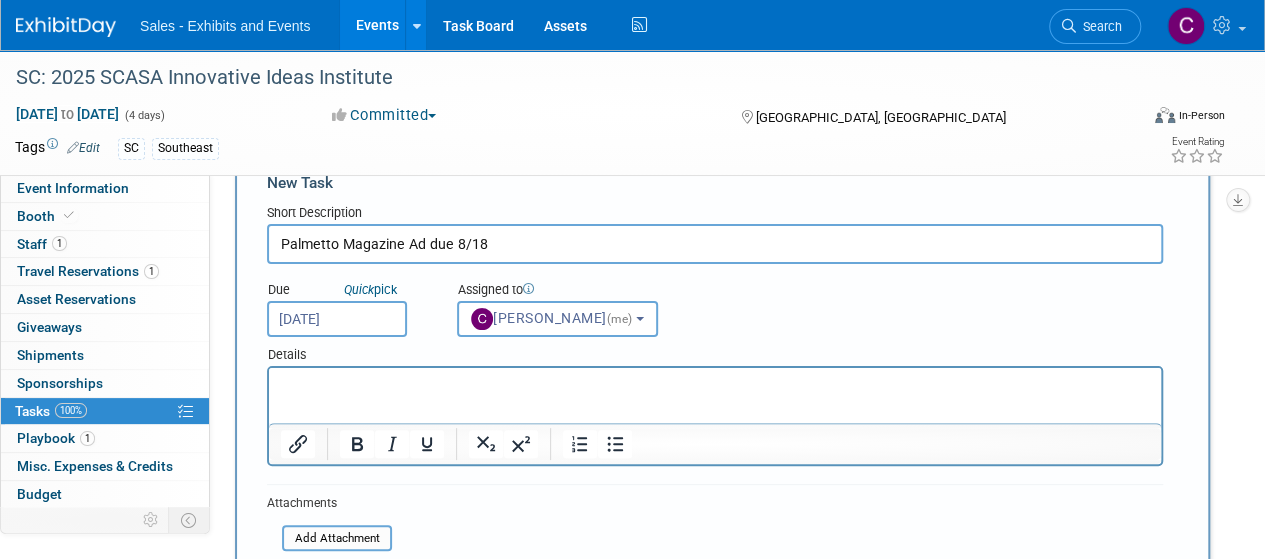 click on "Palmetto Magazine Ad due 8/18" at bounding box center [715, 244] 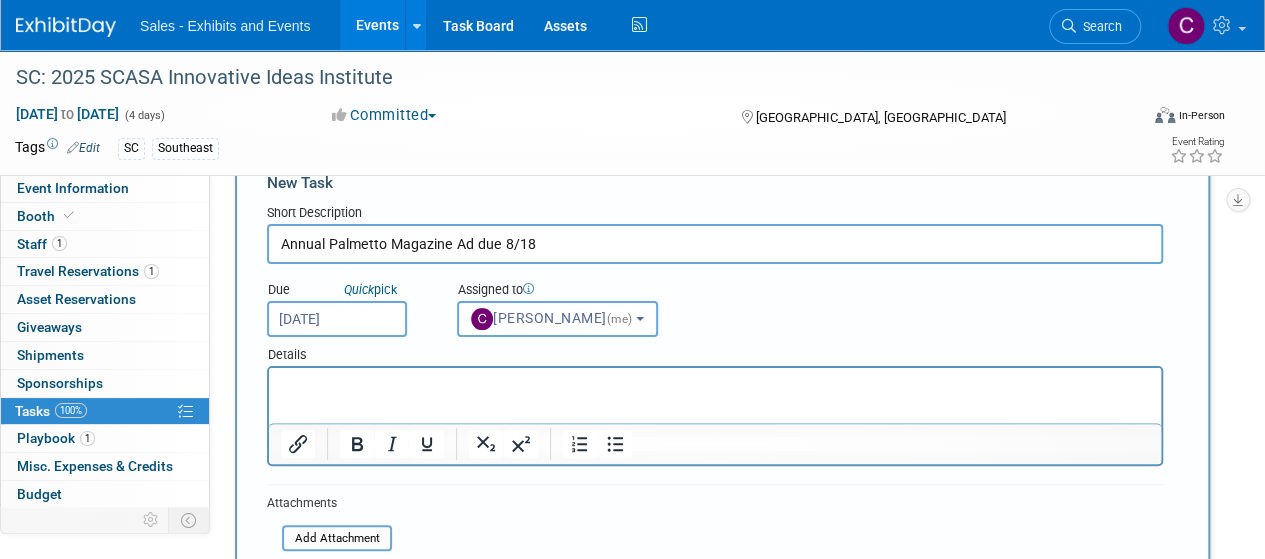 type on "Annual Palmetto Magazine Ad due 8/18" 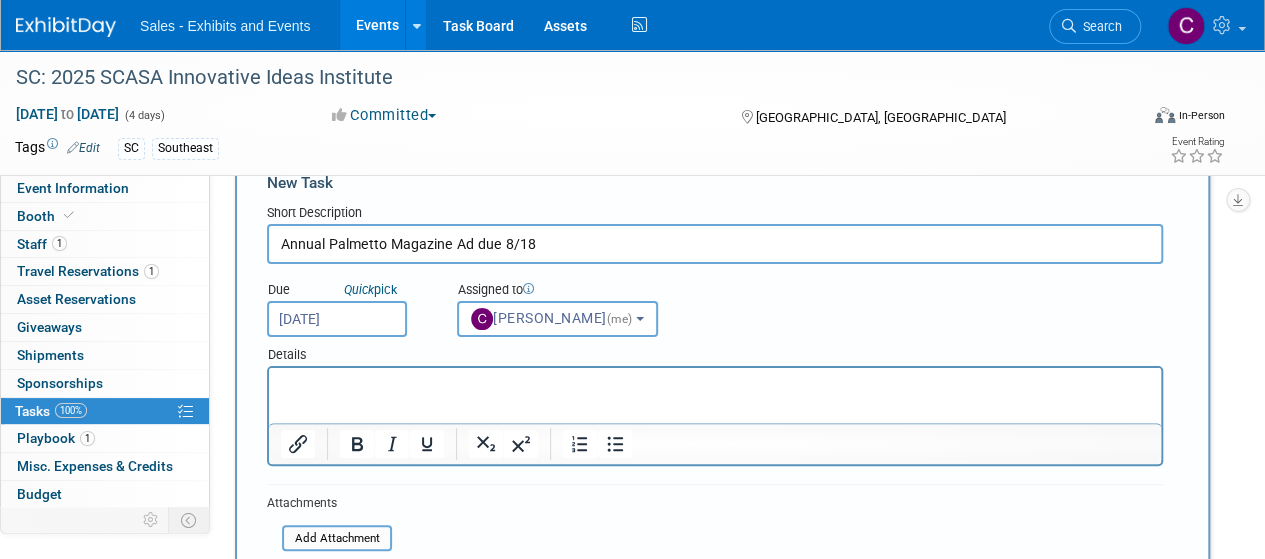 click at bounding box center (715, 386) 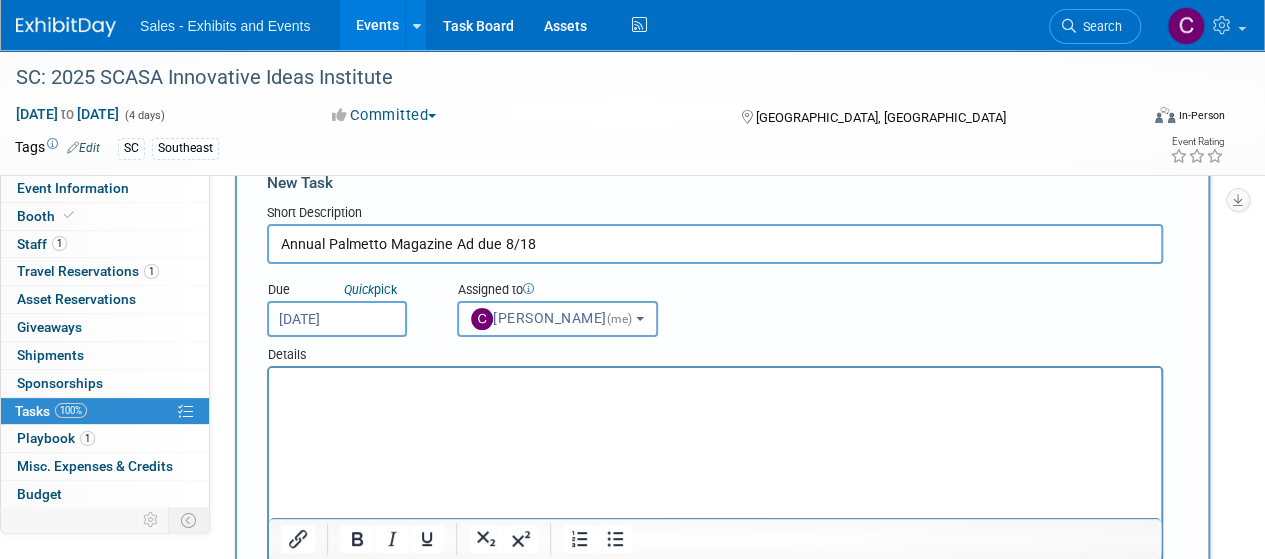 scroll, scrollTop: 69, scrollLeft: 0, axis: vertical 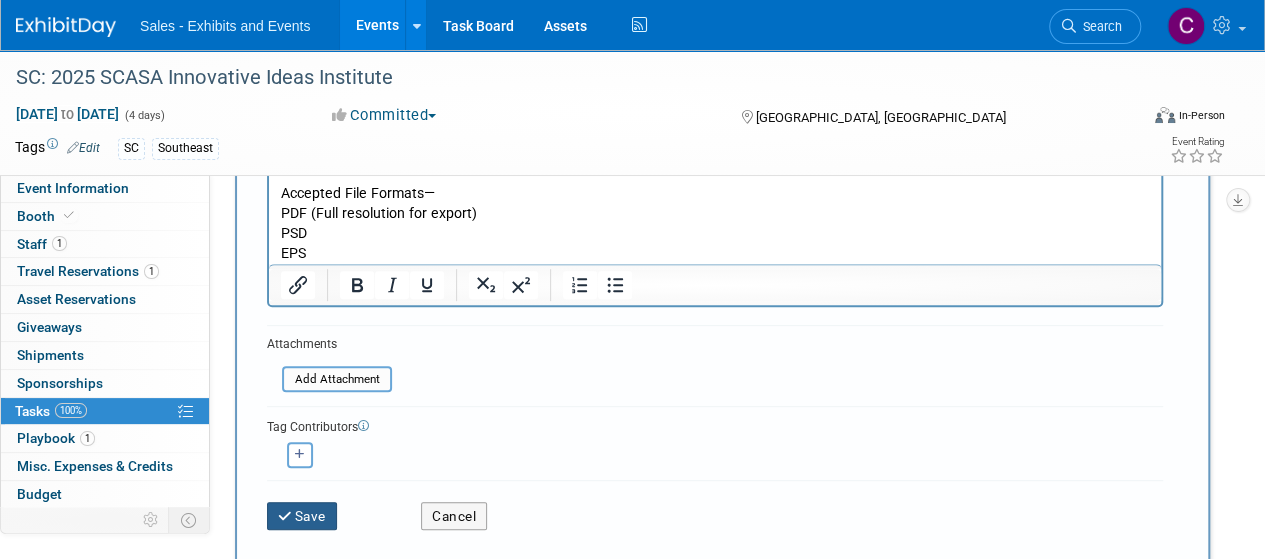 click at bounding box center (286, 517) 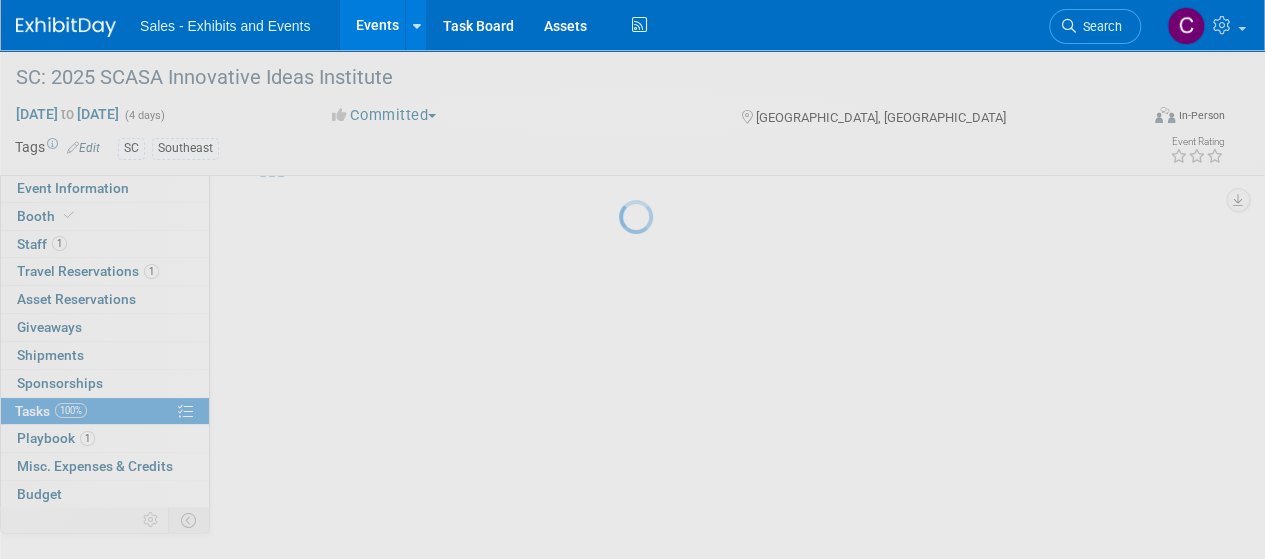 scroll, scrollTop: 68, scrollLeft: 0, axis: vertical 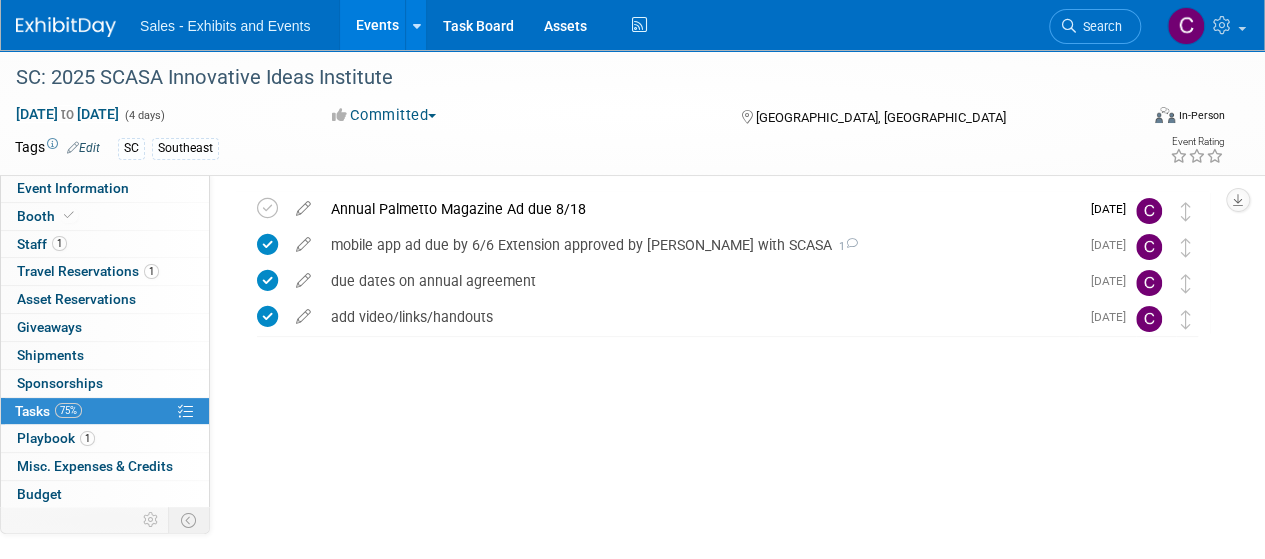 click on "Events" at bounding box center [376, 25] 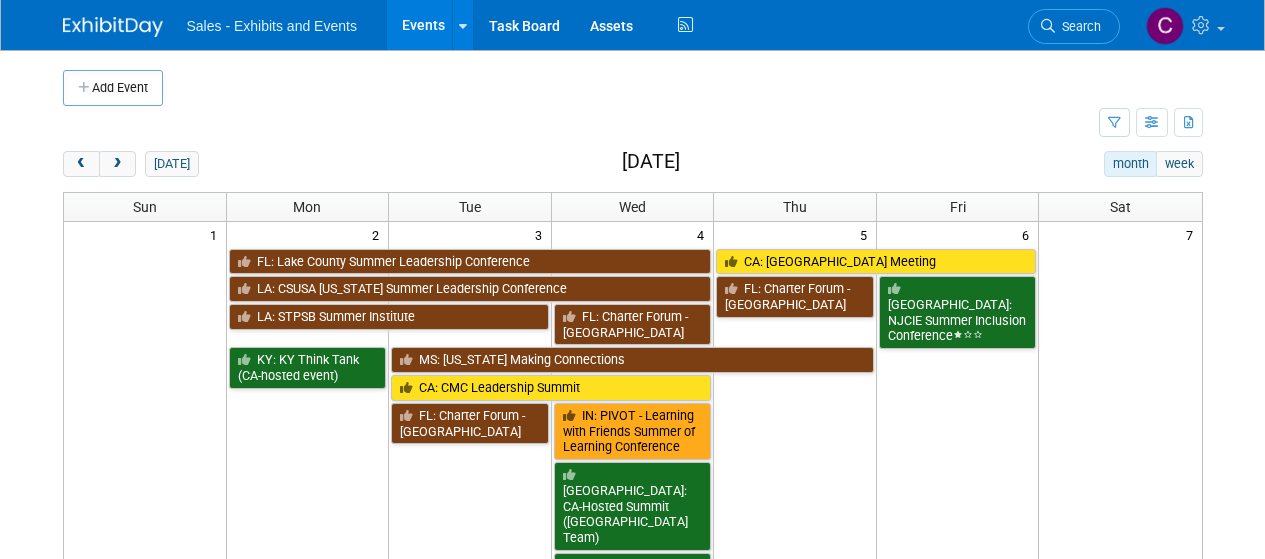 scroll, scrollTop: 0, scrollLeft: 0, axis: both 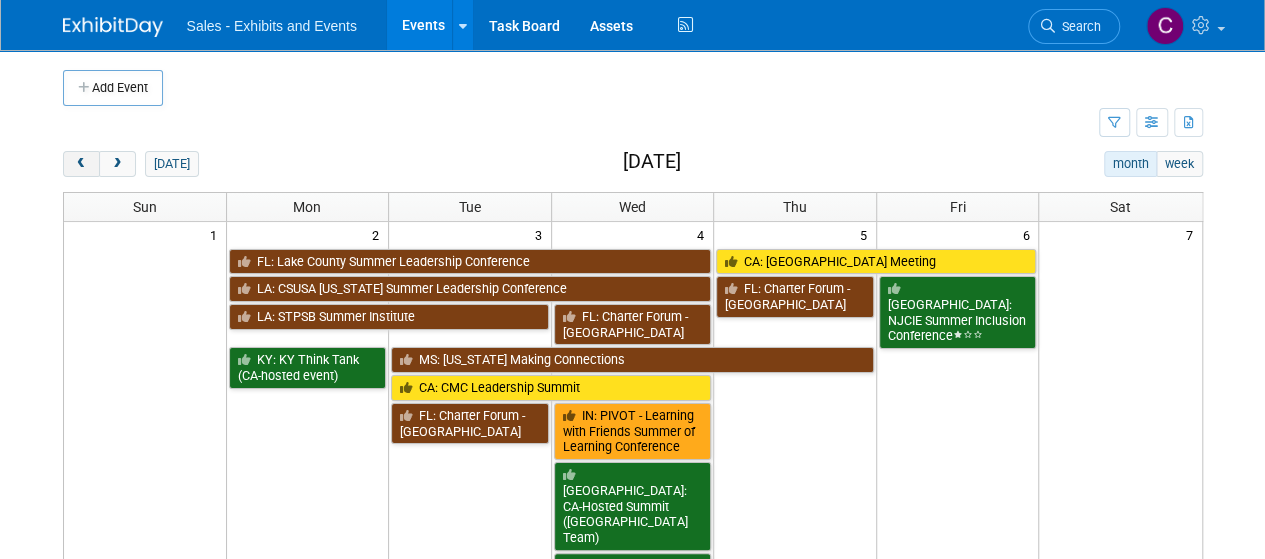click at bounding box center [81, 164] 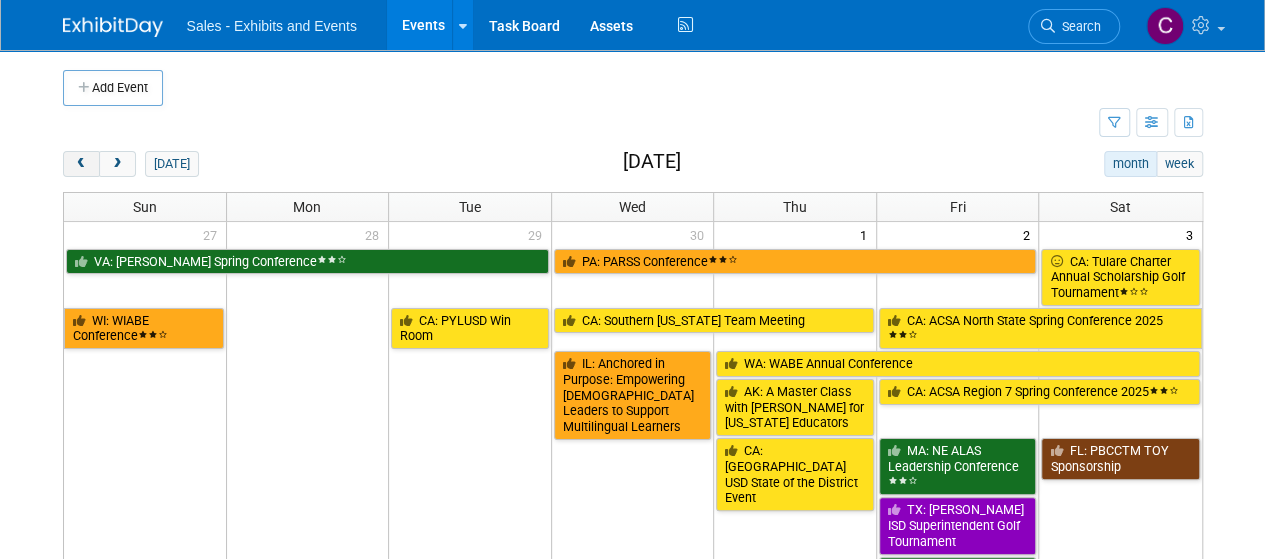 click at bounding box center [81, 164] 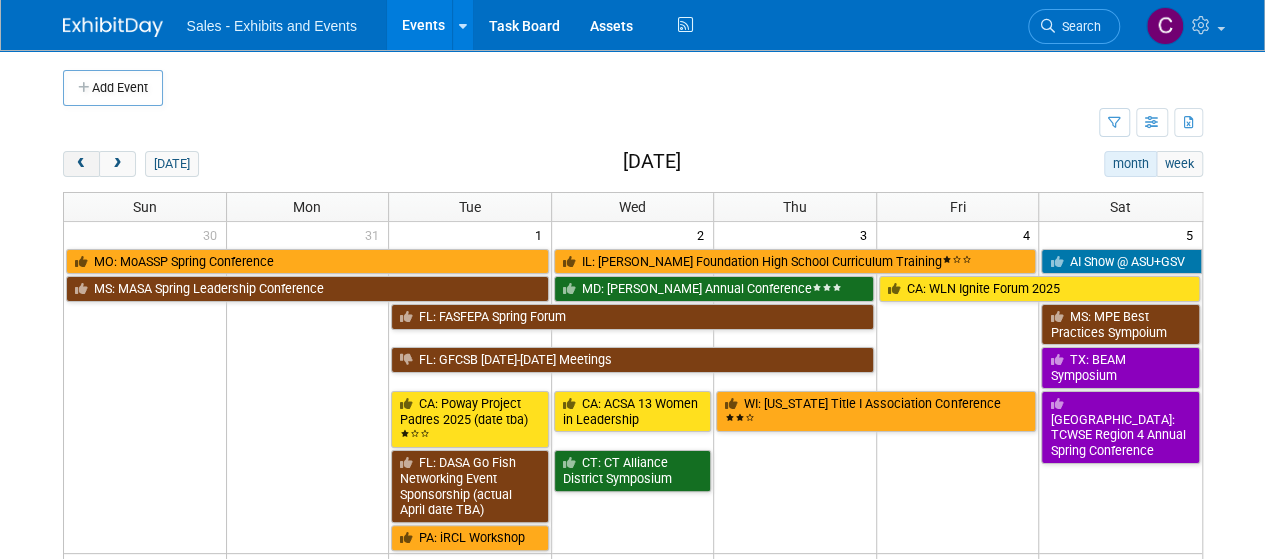 click at bounding box center [81, 164] 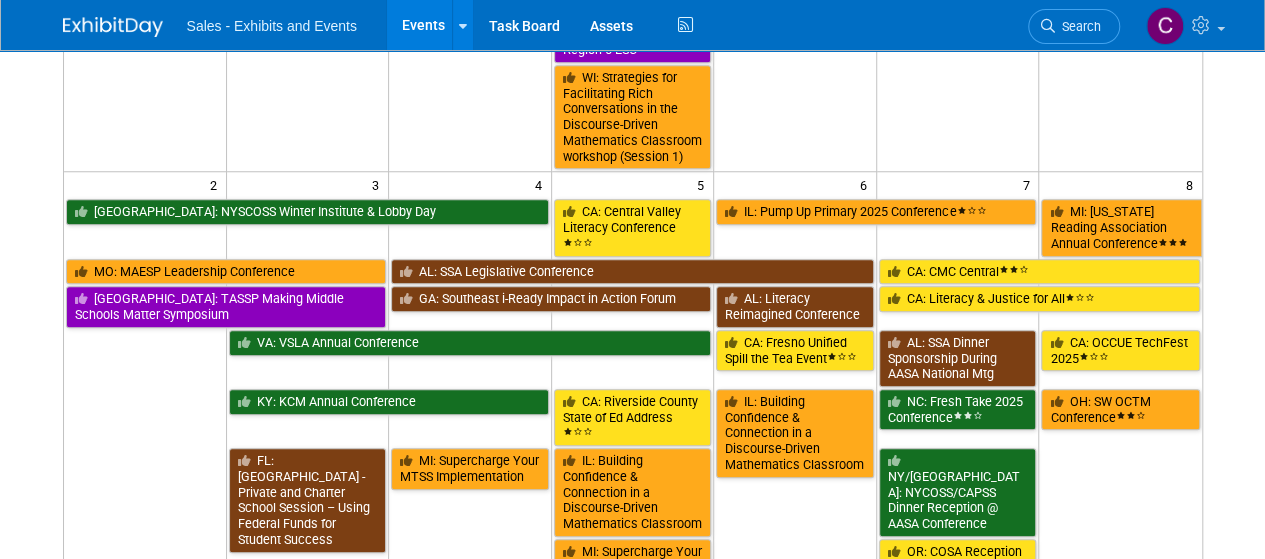 scroll, scrollTop: 875, scrollLeft: 0, axis: vertical 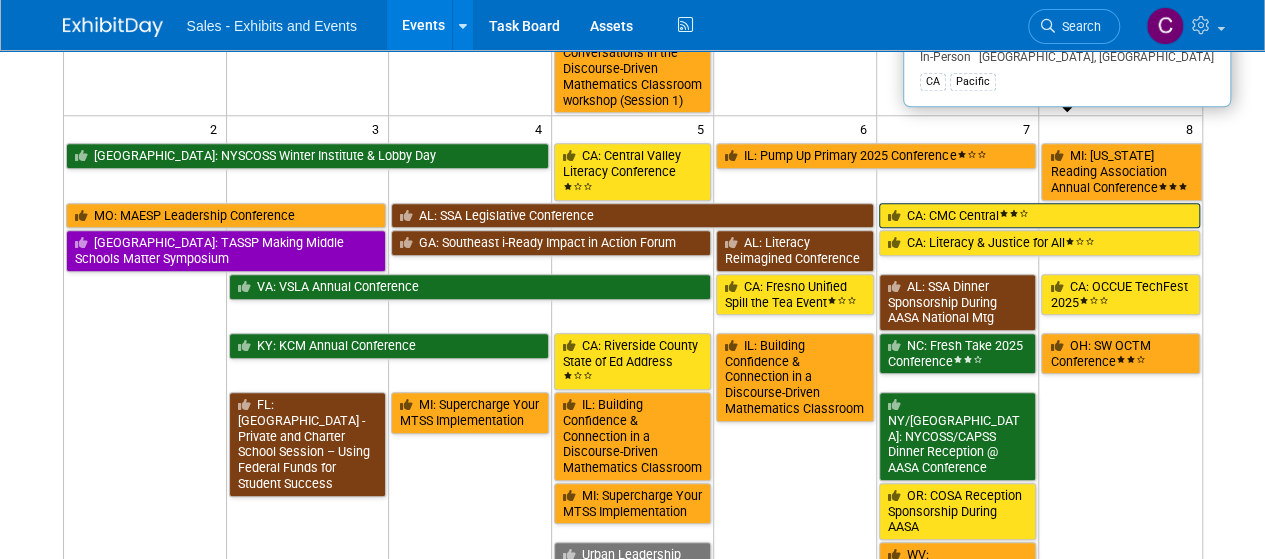 click on "CA: CMC Central" at bounding box center [1039, 216] 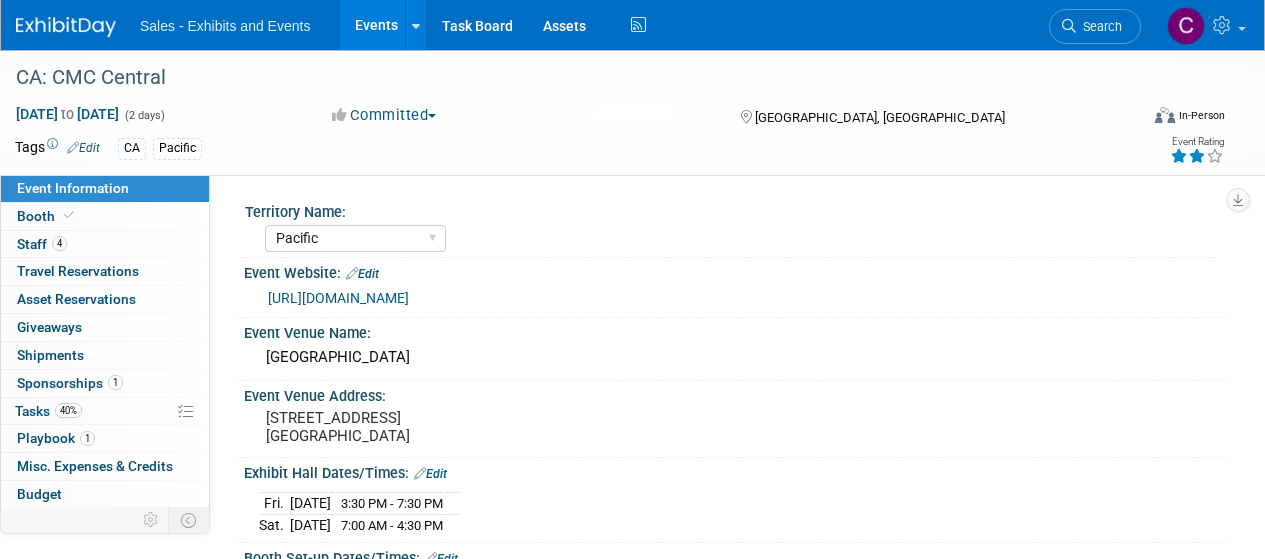 select on "Pacific" 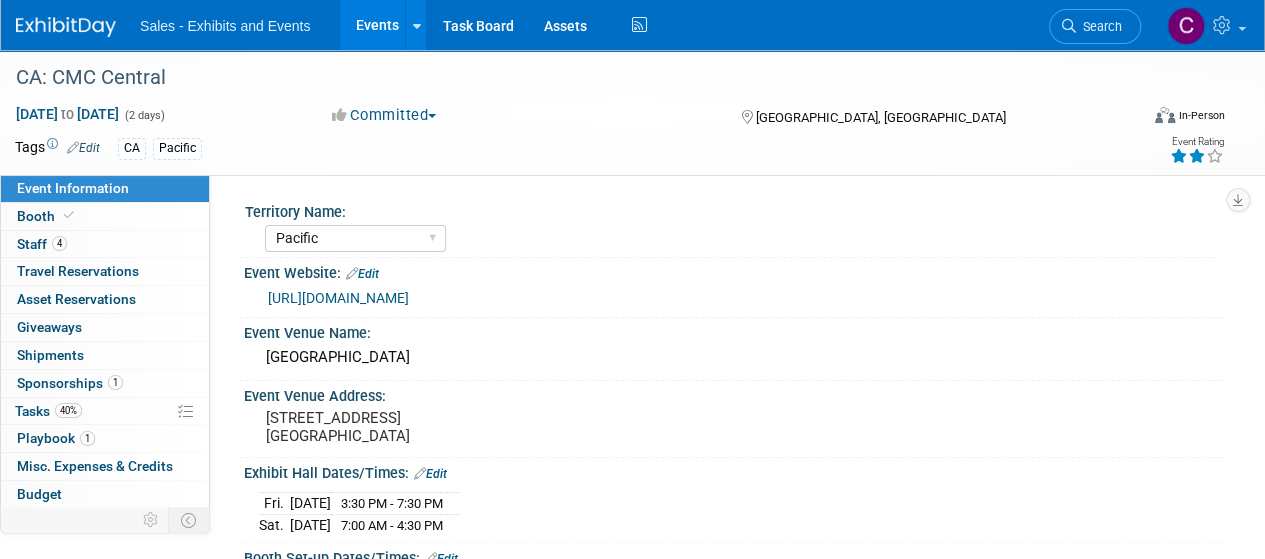 scroll, scrollTop: 0, scrollLeft: 0, axis: both 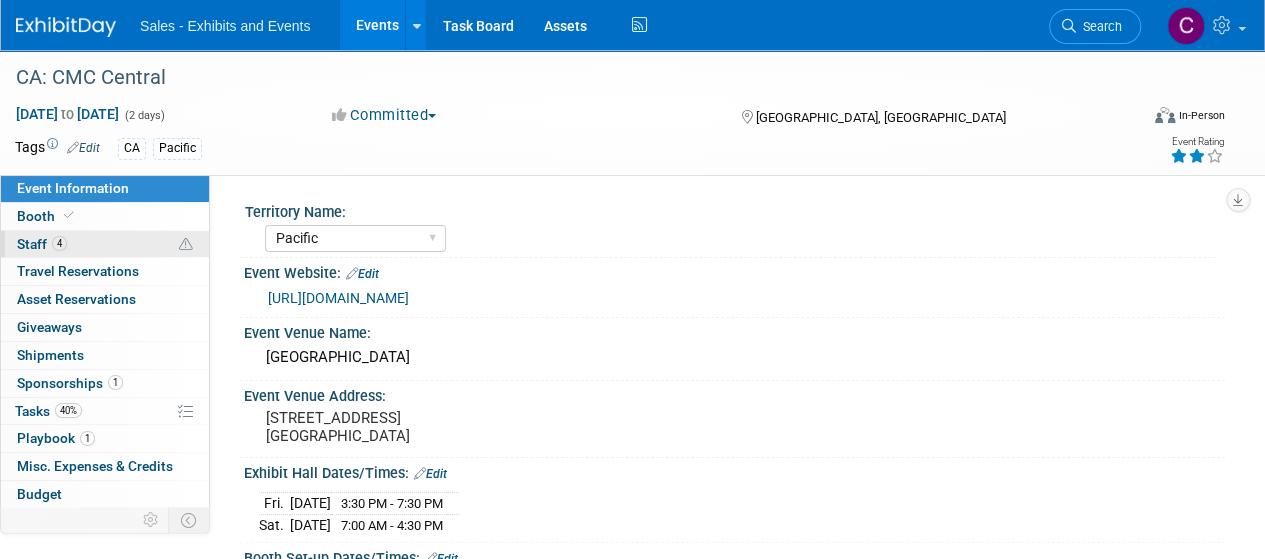 click on "Staff 4" at bounding box center [42, 244] 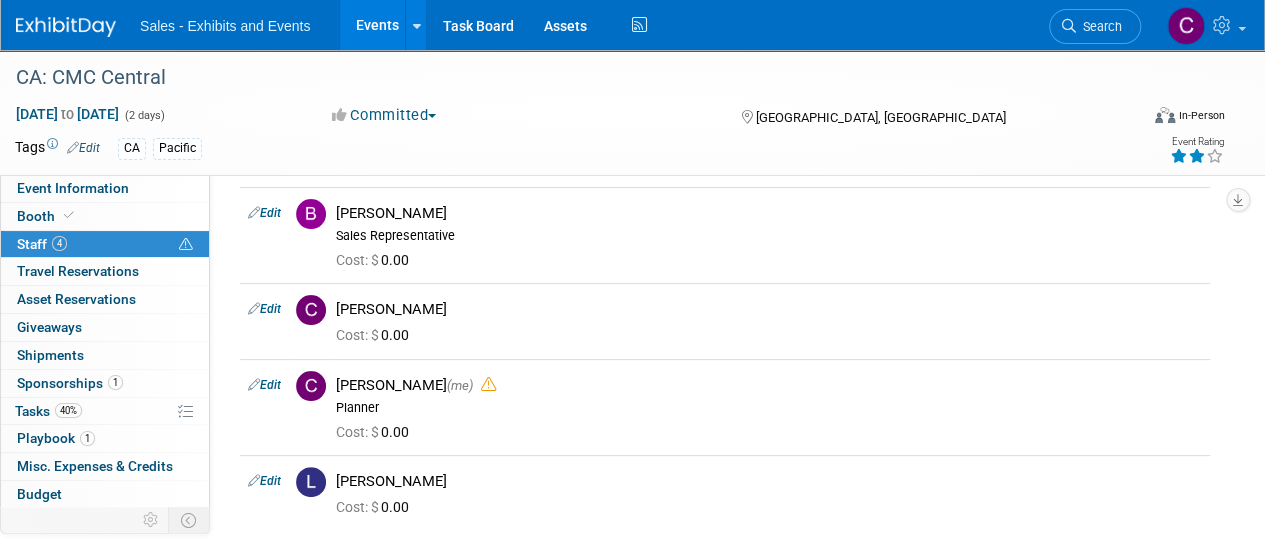 scroll, scrollTop: 88, scrollLeft: 0, axis: vertical 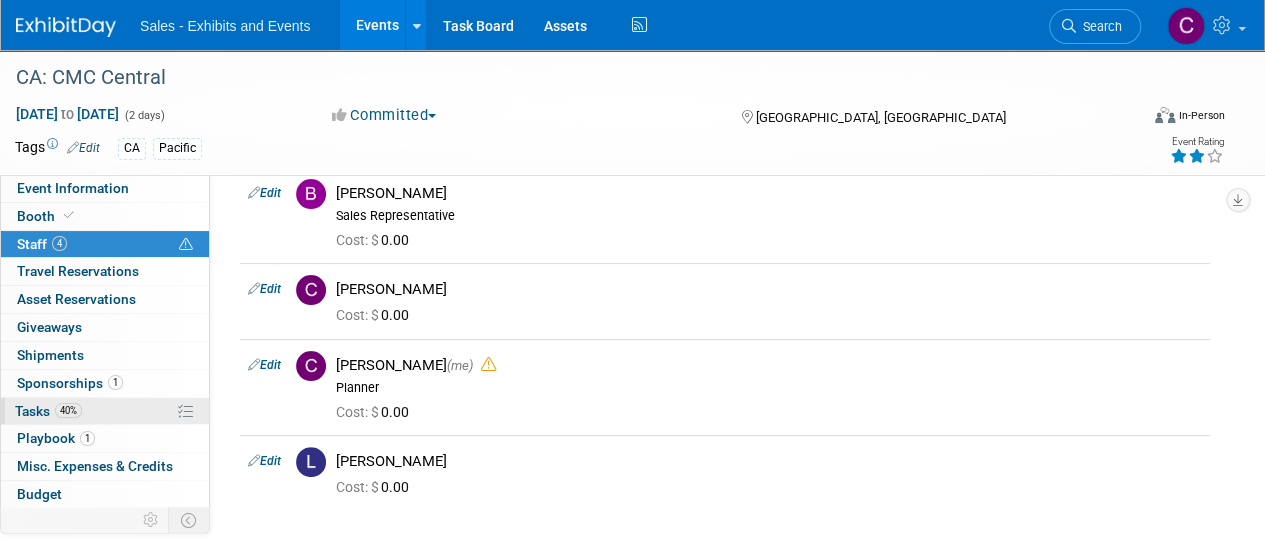 click on "Tasks 40%" at bounding box center (48, 411) 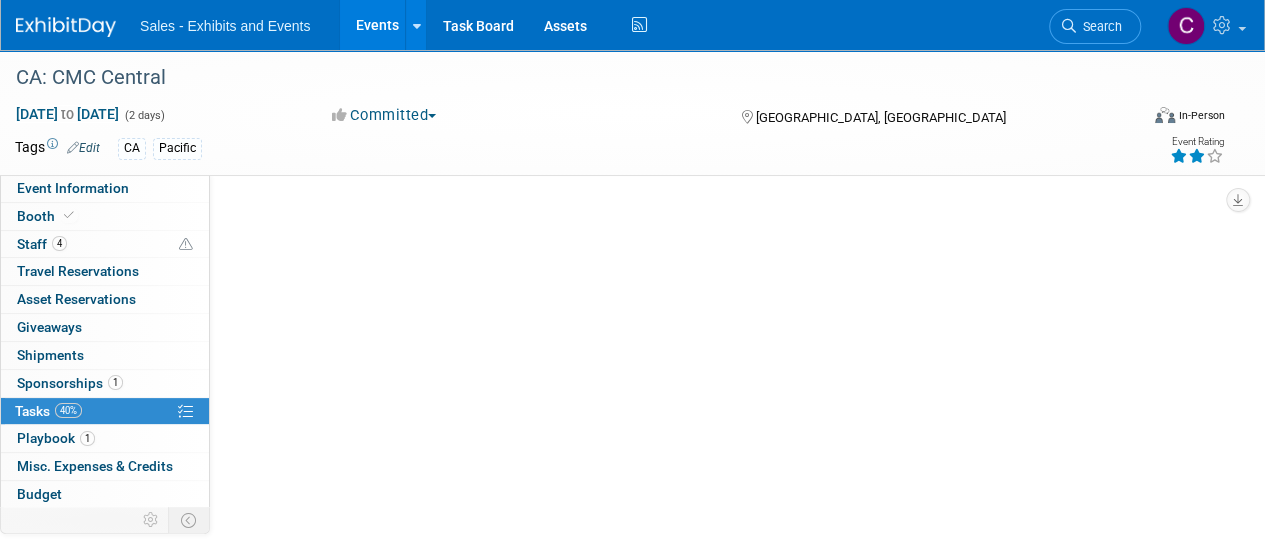 scroll, scrollTop: 0, scrollLeft: 0, axis: both 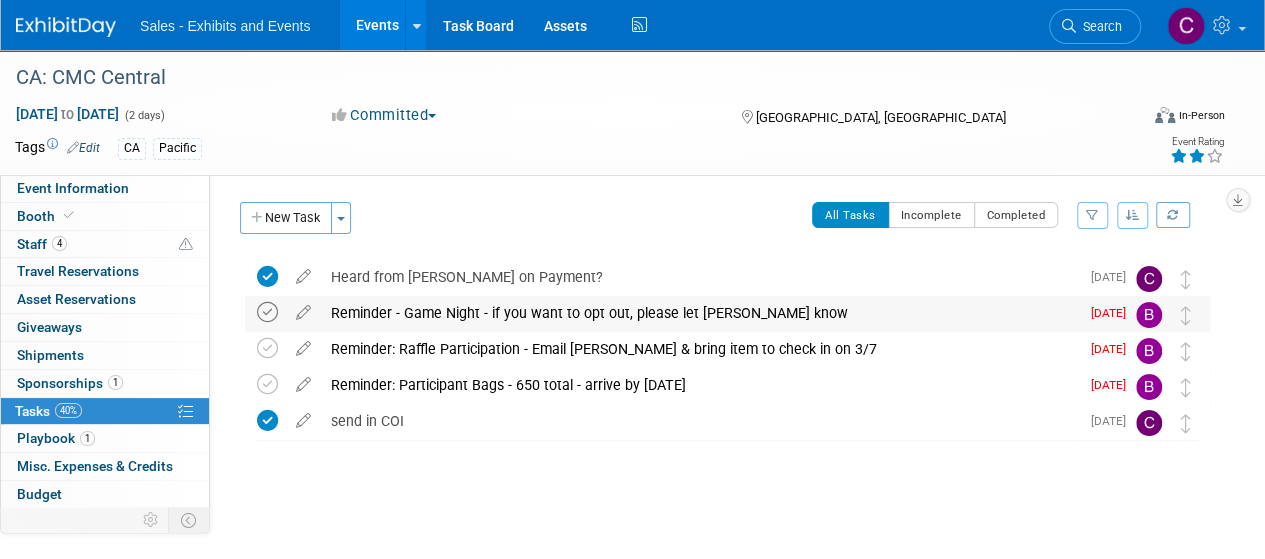 click at bounding box center [267, 312] 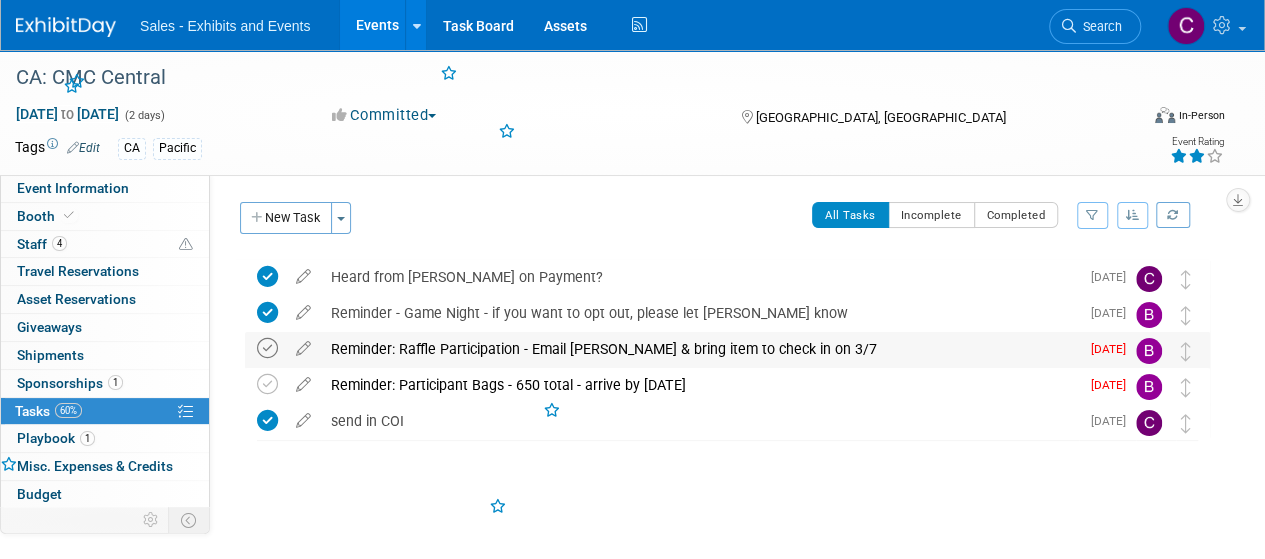 click at bounding box center (267, 348) 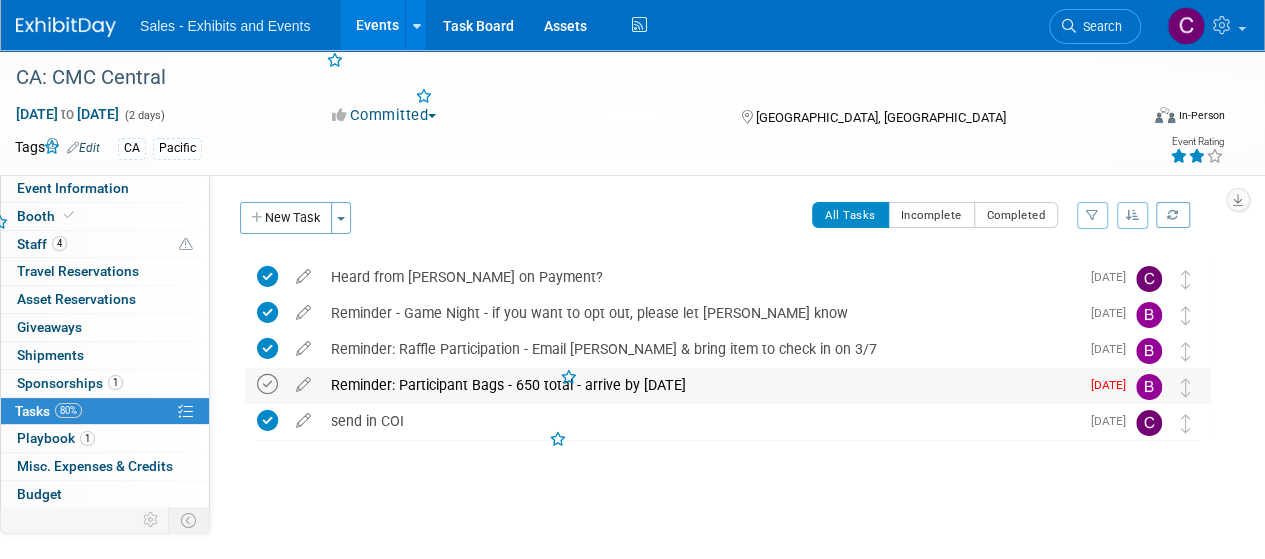 click at bounding box center [267, 384] 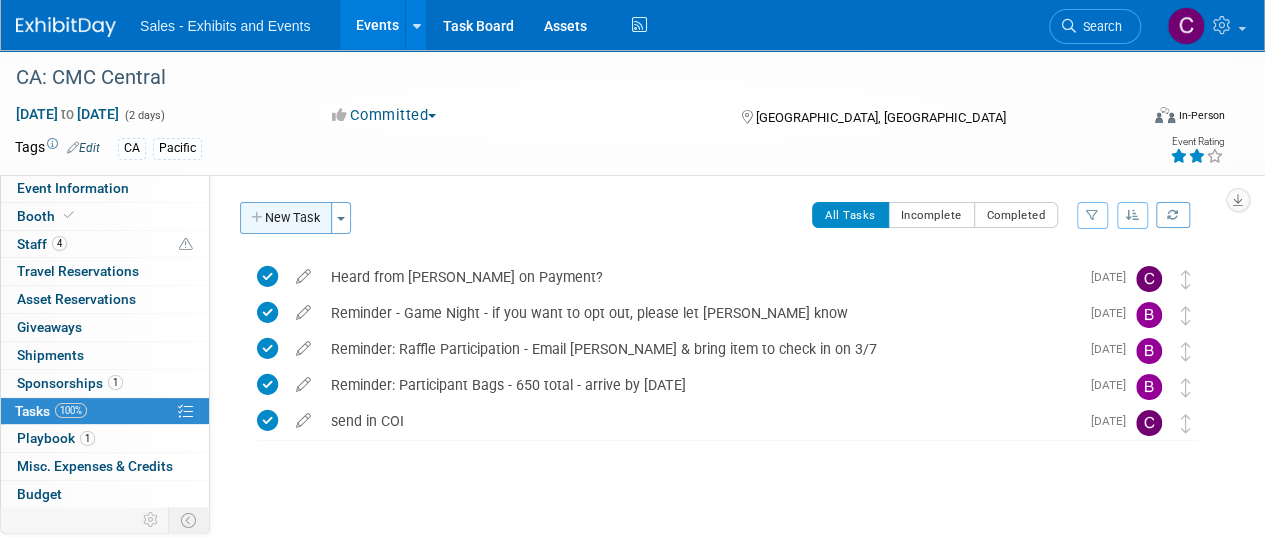 click on "New Task" at bounding box center (286, 218) 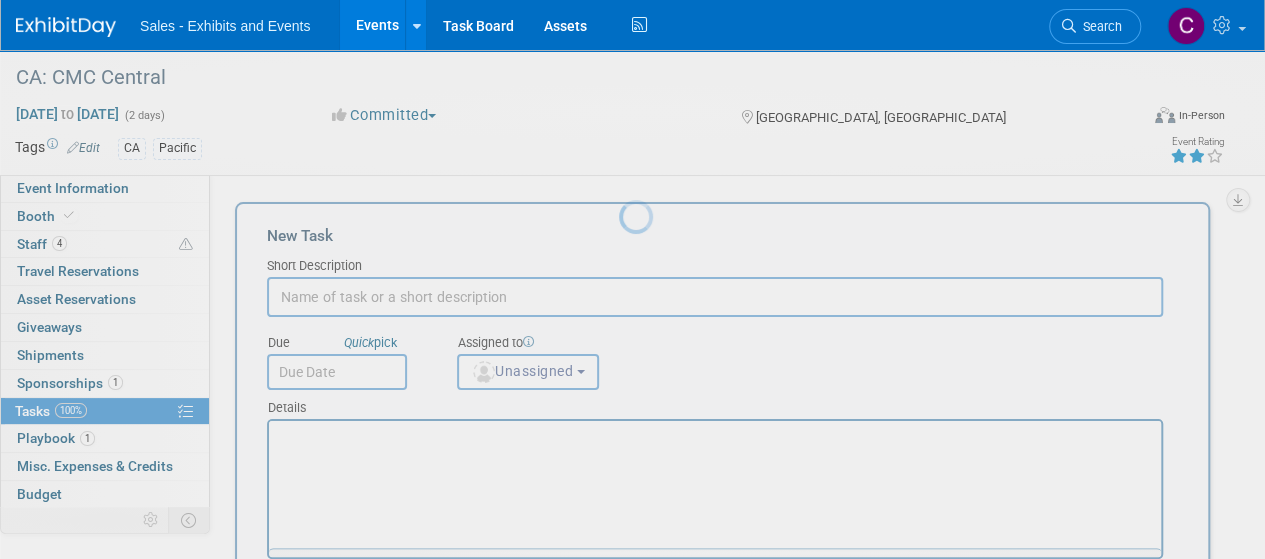 scroll, scrollTop: 0, scrollLeft: 0, axis: both 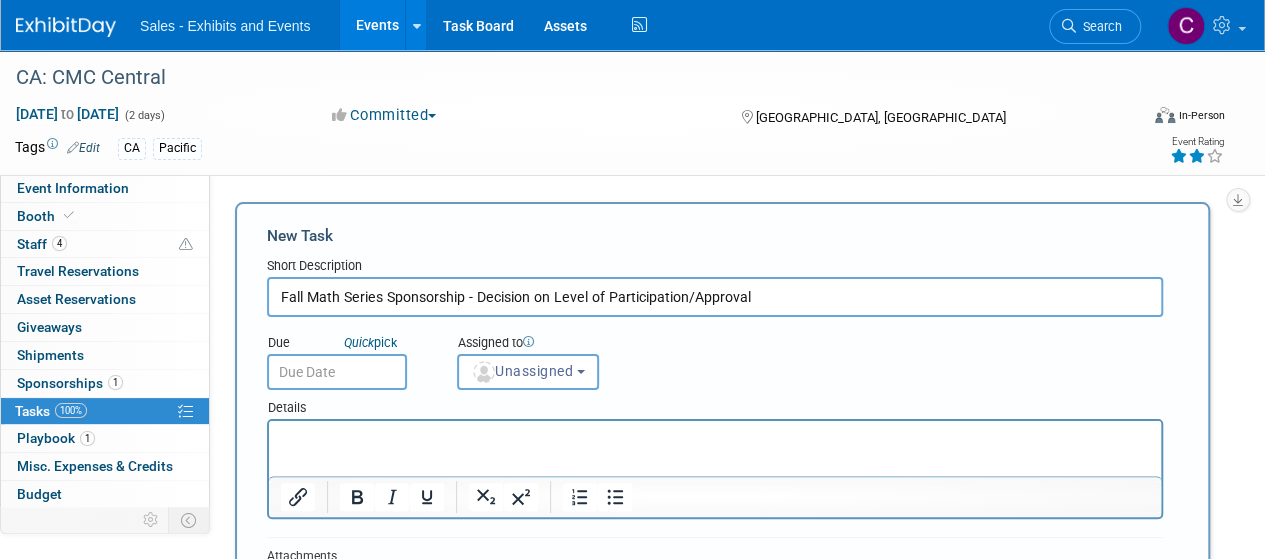 type on "Fall Math Series Sponsorship - Decision on Level of Participation/Approval" 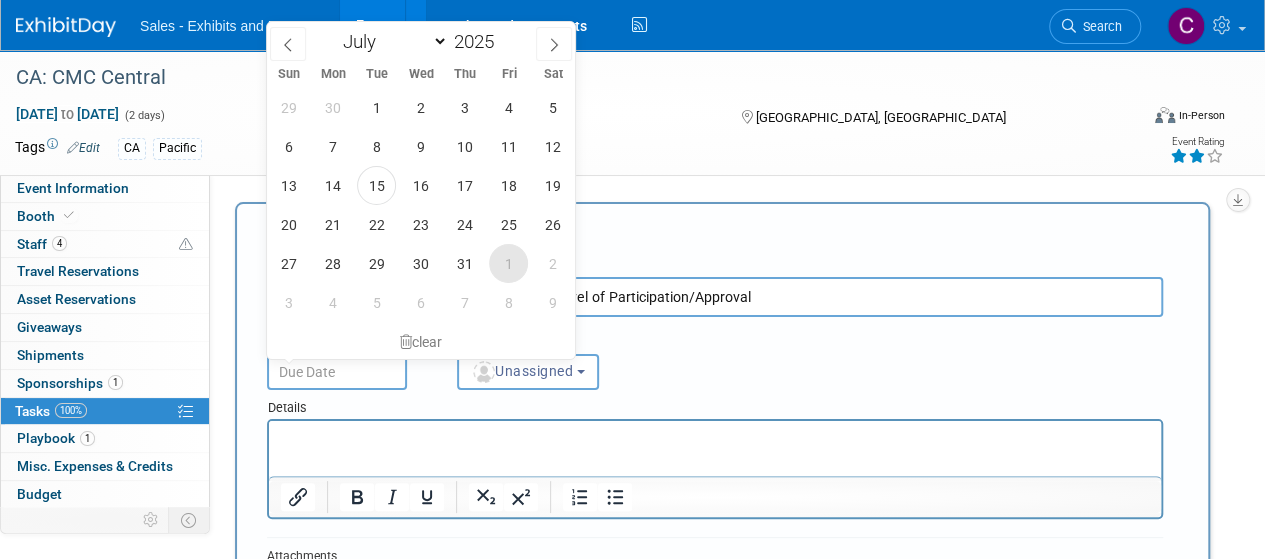 click on "1" at bounding box center [508, 263] 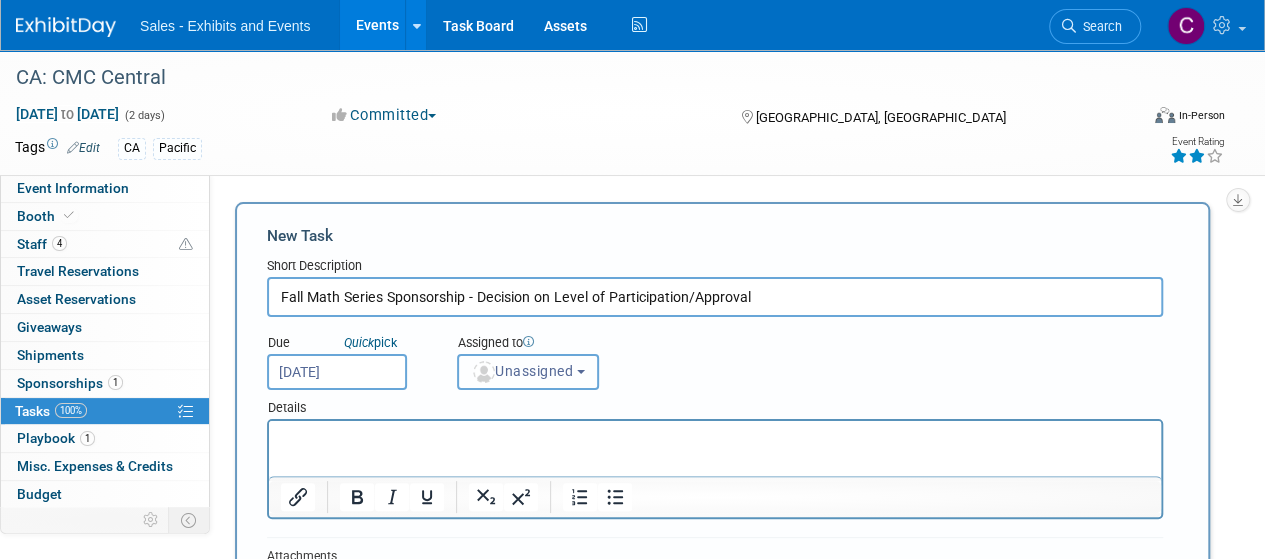 click on "Unassigned" at bounding box center (528, 372) 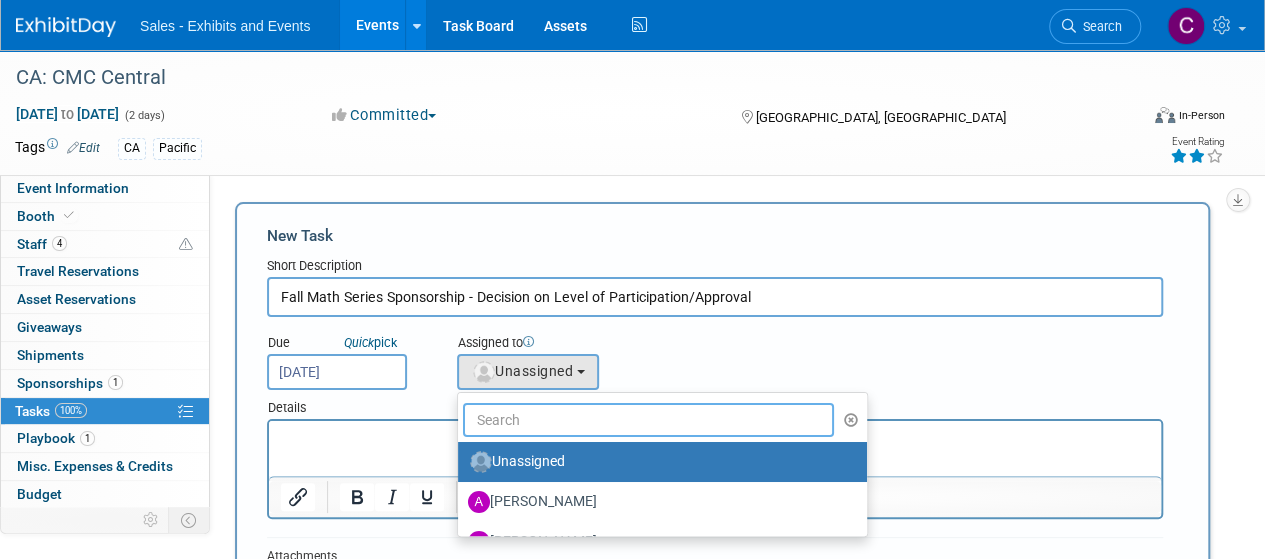 click at bounding box center (648, 420) 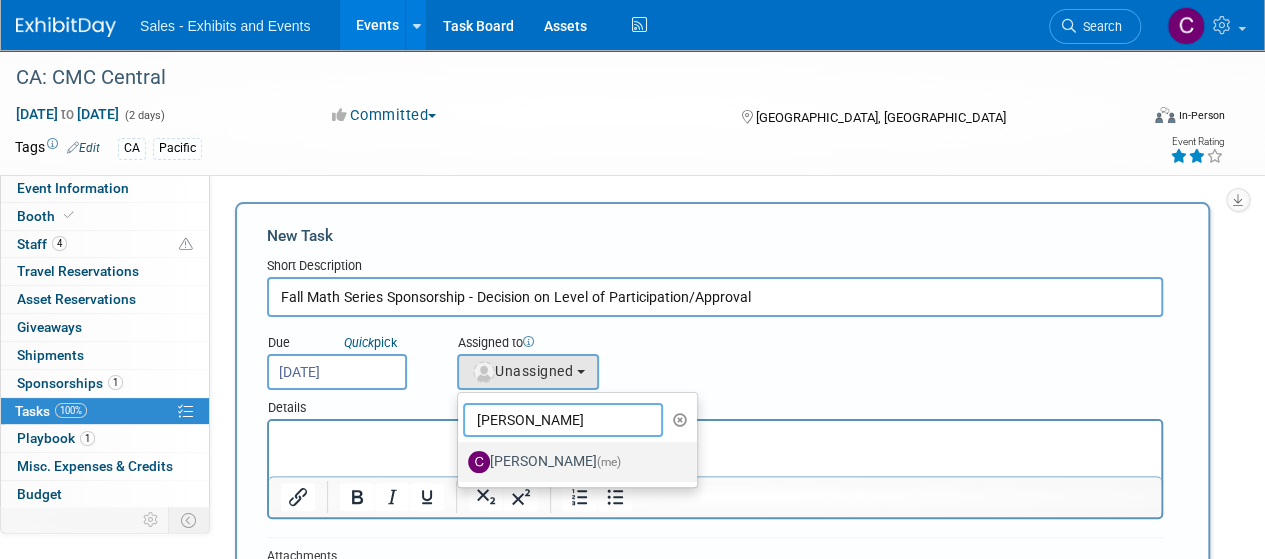 type on "christine" 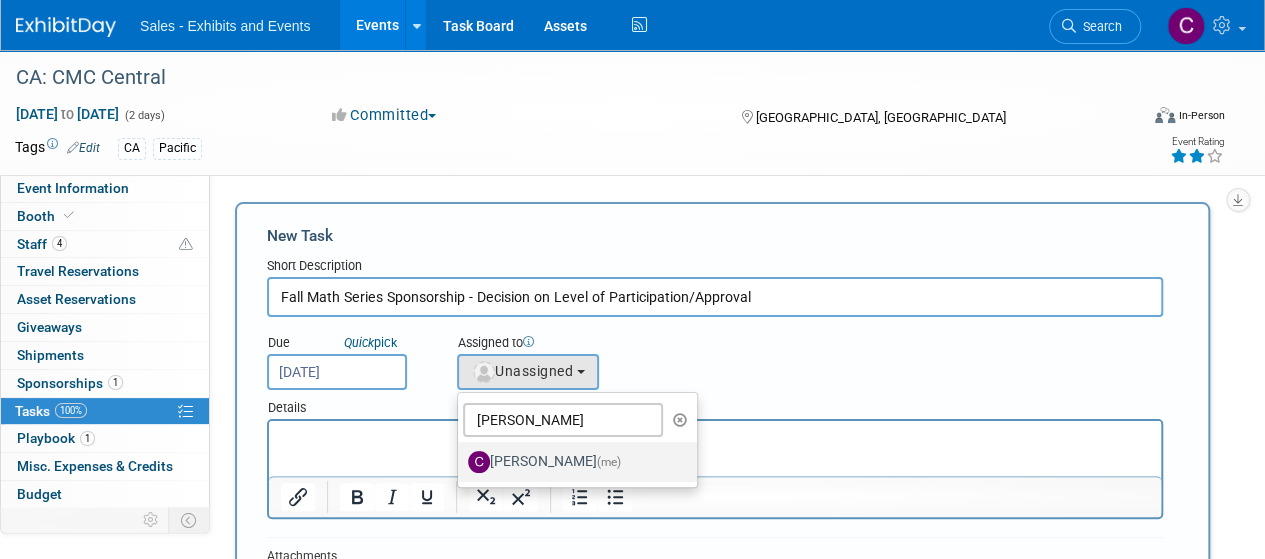 click on "Christine Lurz
(me)" at bounding box center [572, 462] 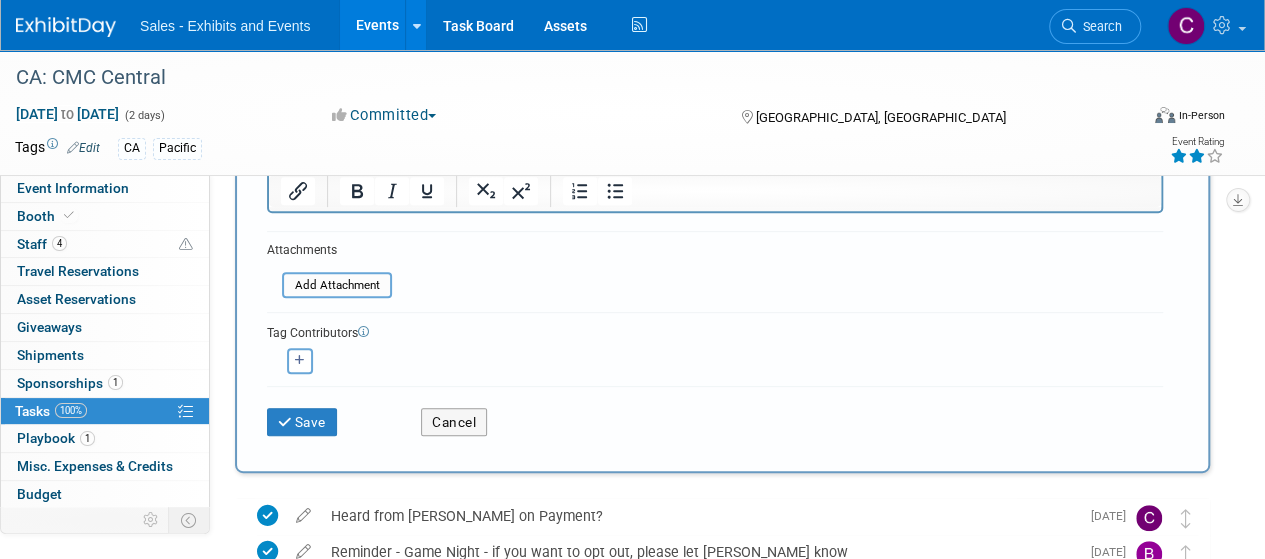 scroll, scrollTop: 313, scrollLeft: 0, axis: vertical 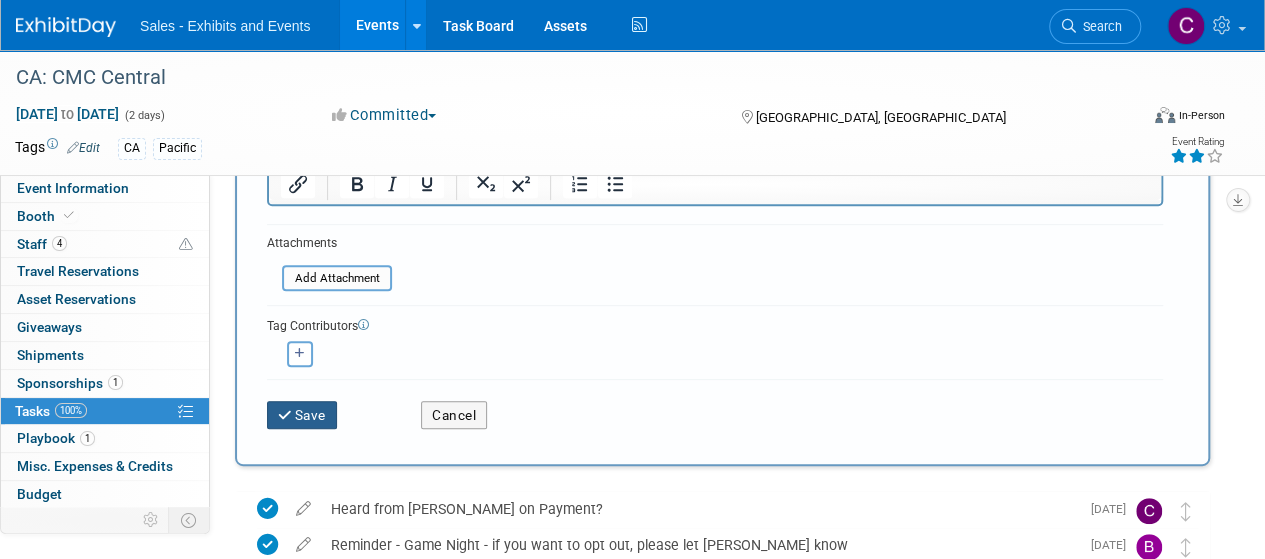 click on "Save" at bounding box center (302, 415) 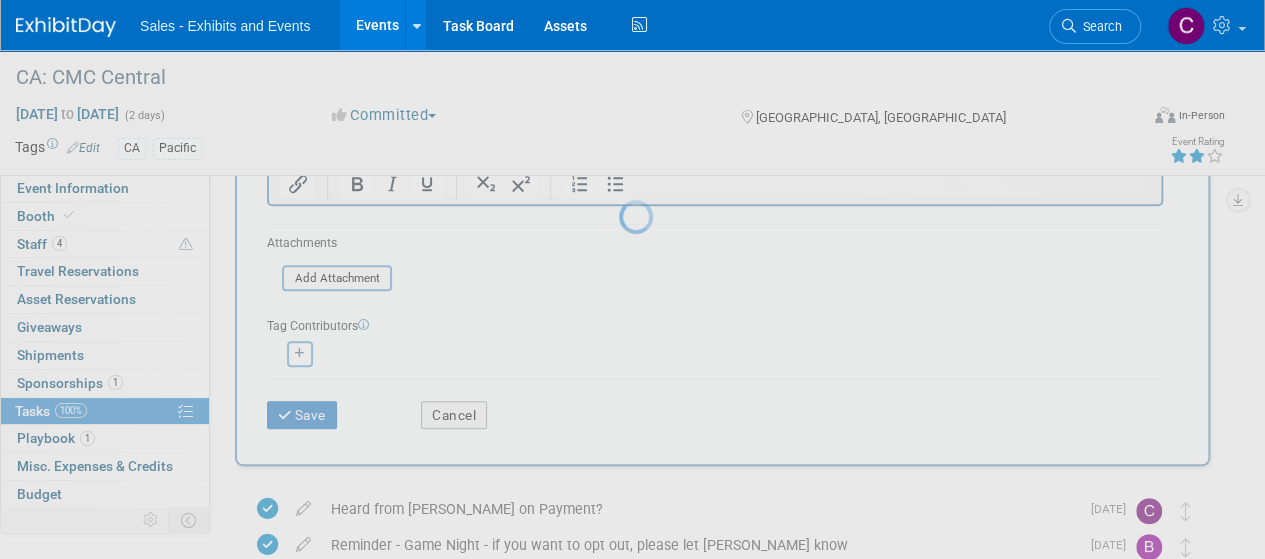 scroll, scrollTop: 68, scrollLeft: 0, axis: vertical 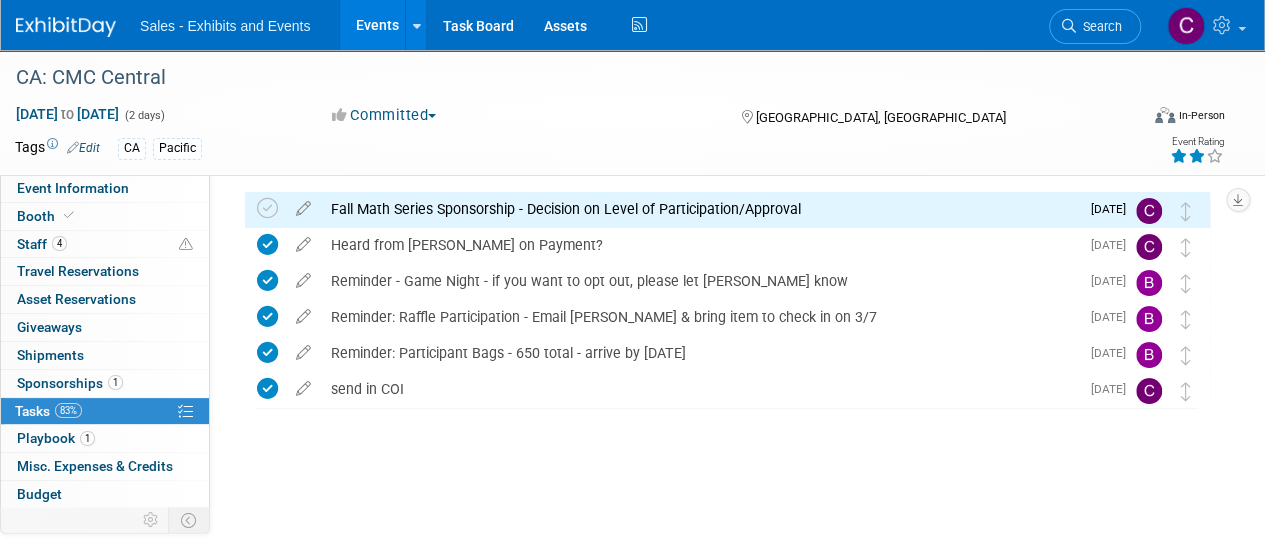 click on "Events" at bounding box center (376, 25) 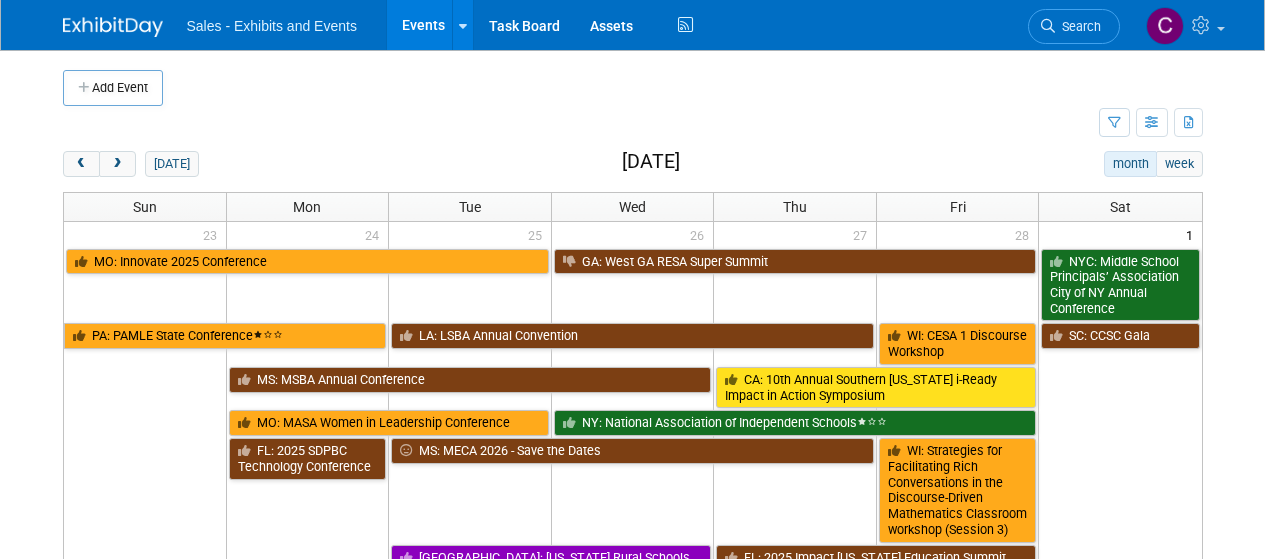 scroll, scrollTop: 0, scrollLeft: 0, axis: both 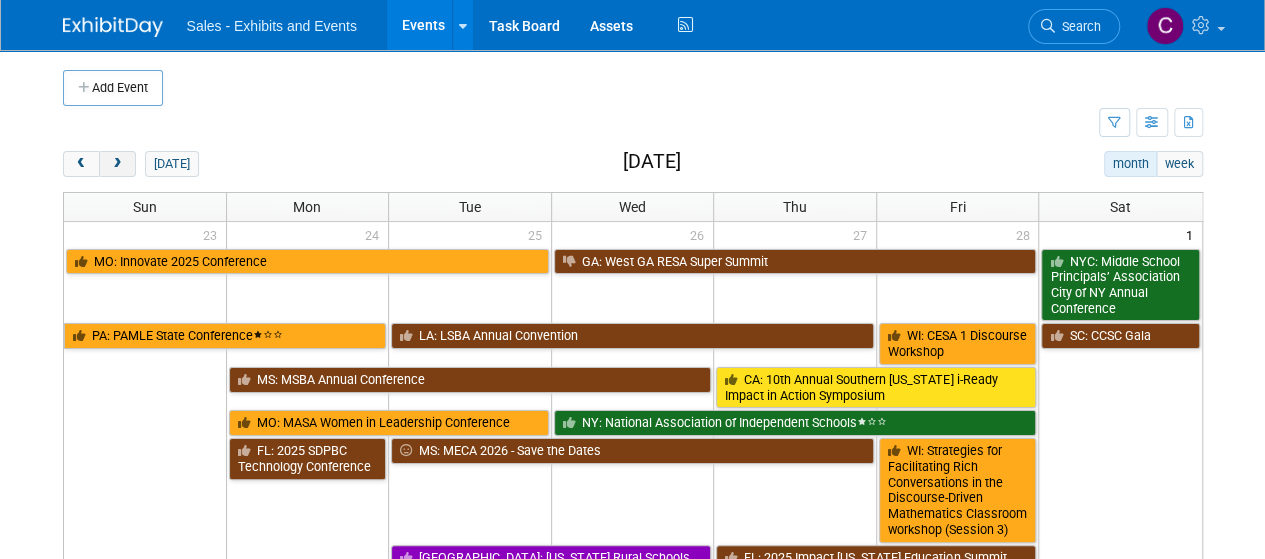 click at bounding box center (117, 164) 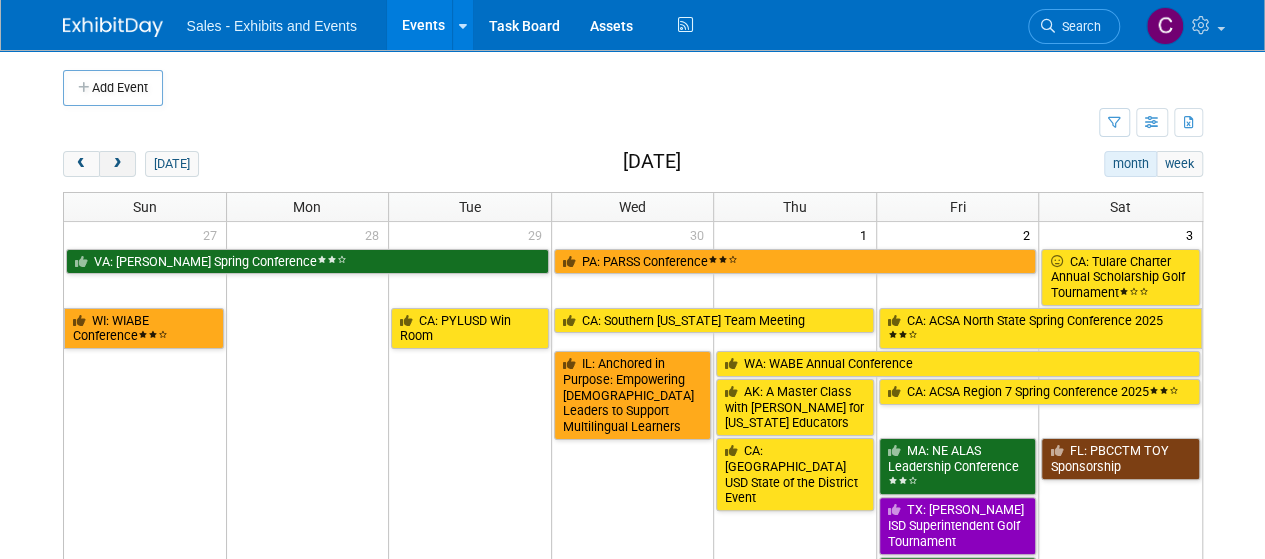 click at bounding box center (117, 164) 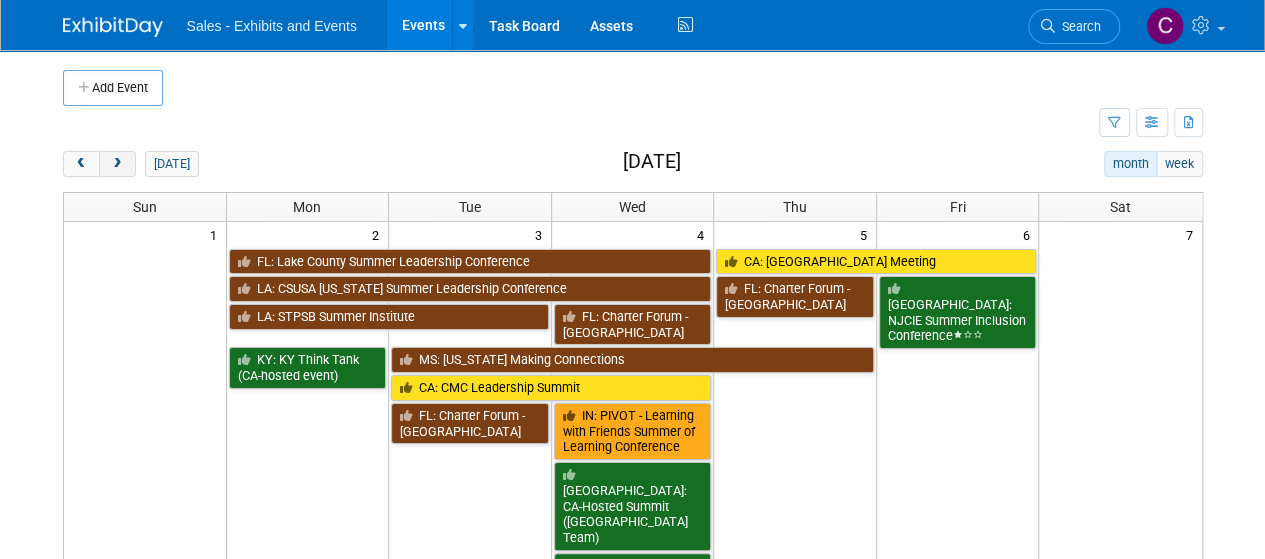 click at bounding box center (117, 164) 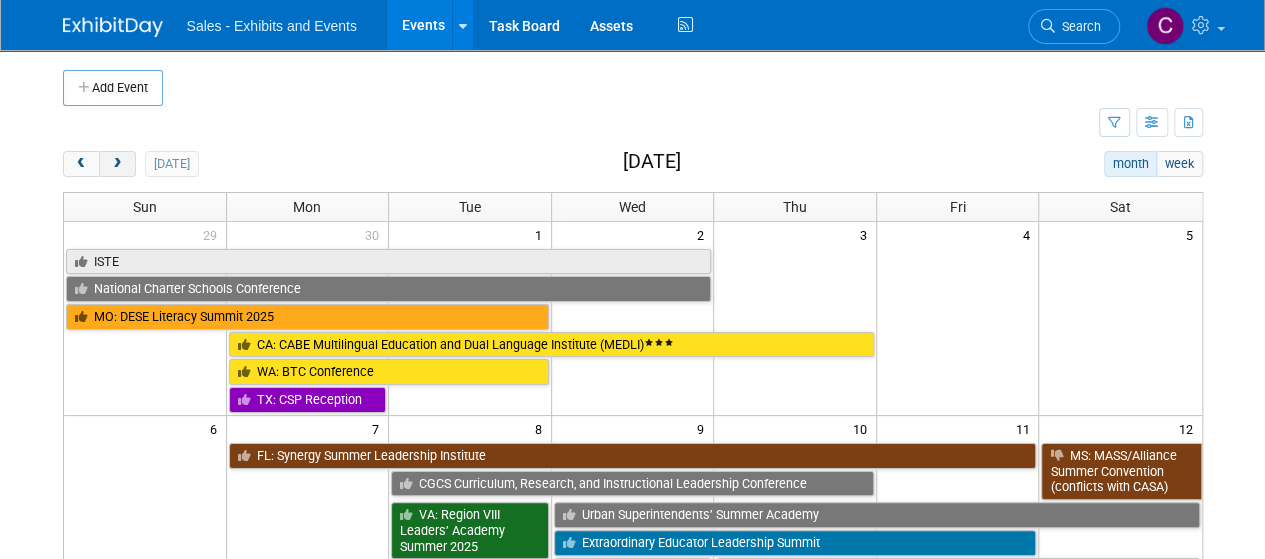 click at bounding box center [117, 164] 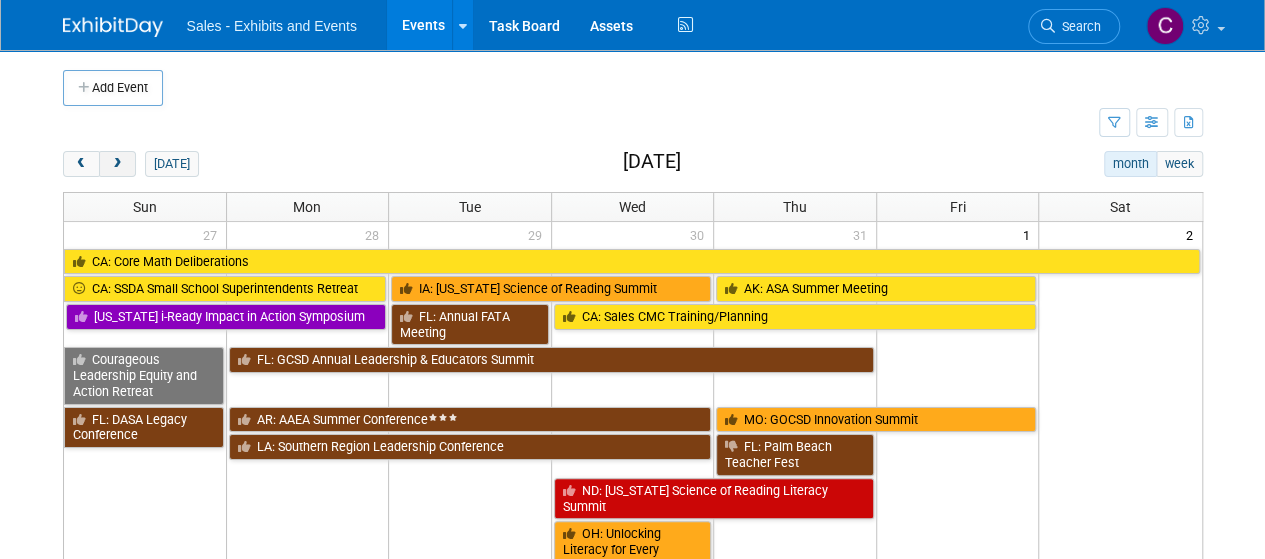 click at bounding box center (117, 164) 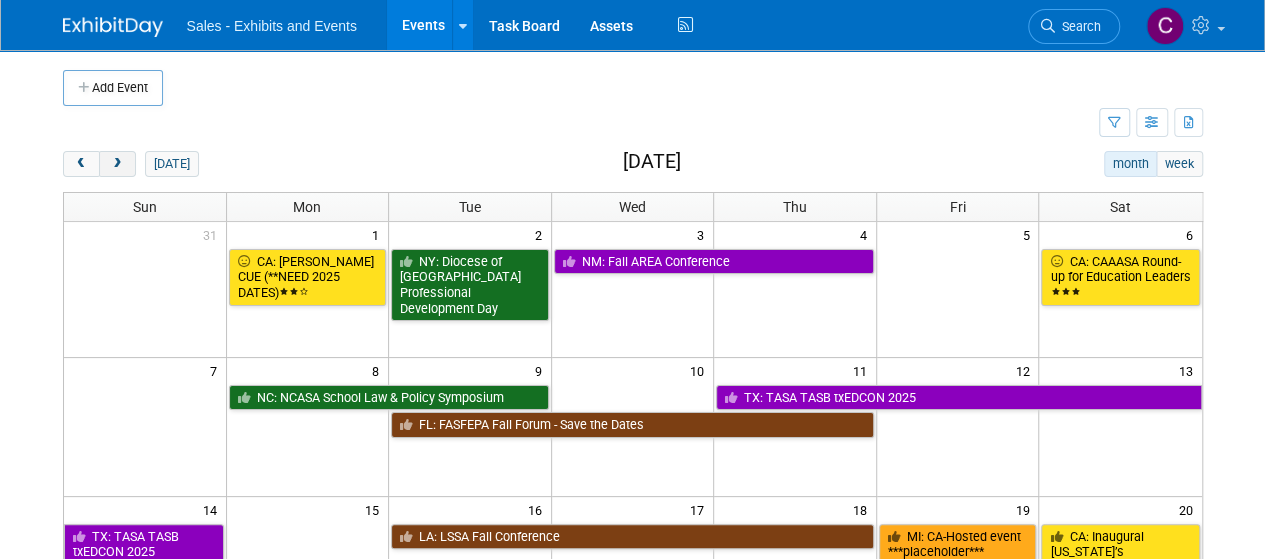 click at bounding box center (117, 164) 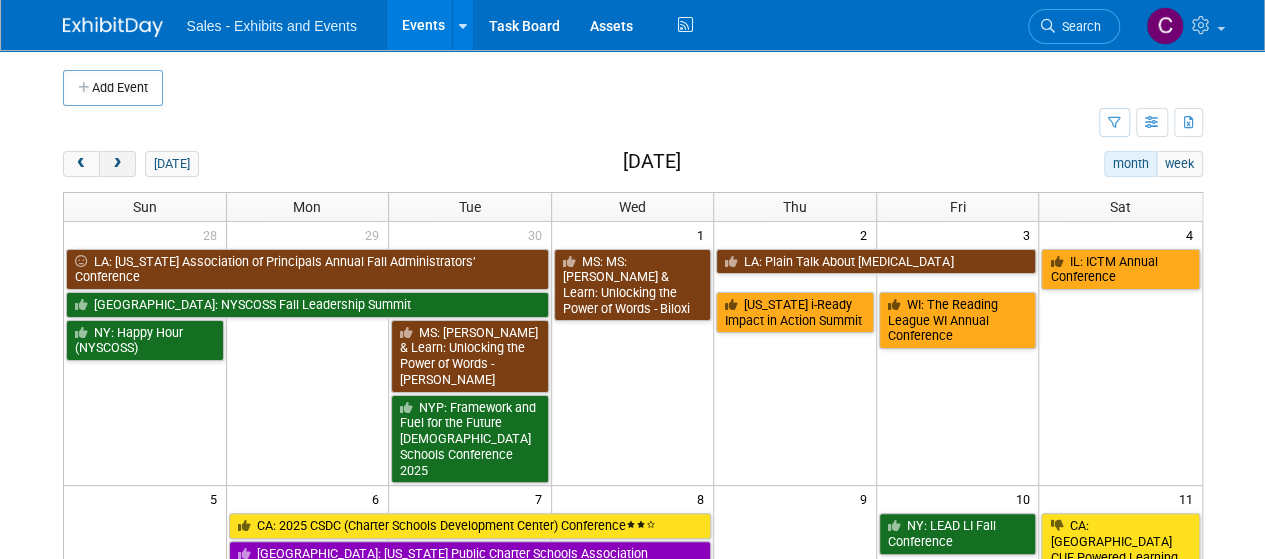 click at bounding box center (117, 164) 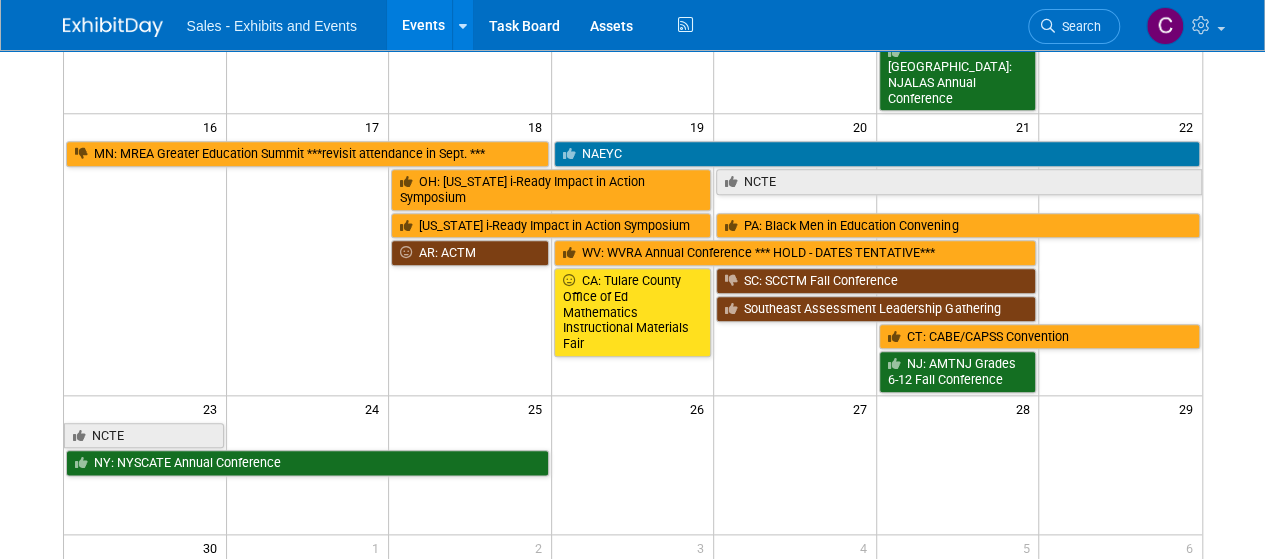 scroll, scrollTop: 1162, scrollLeft: 0, axis: vertical 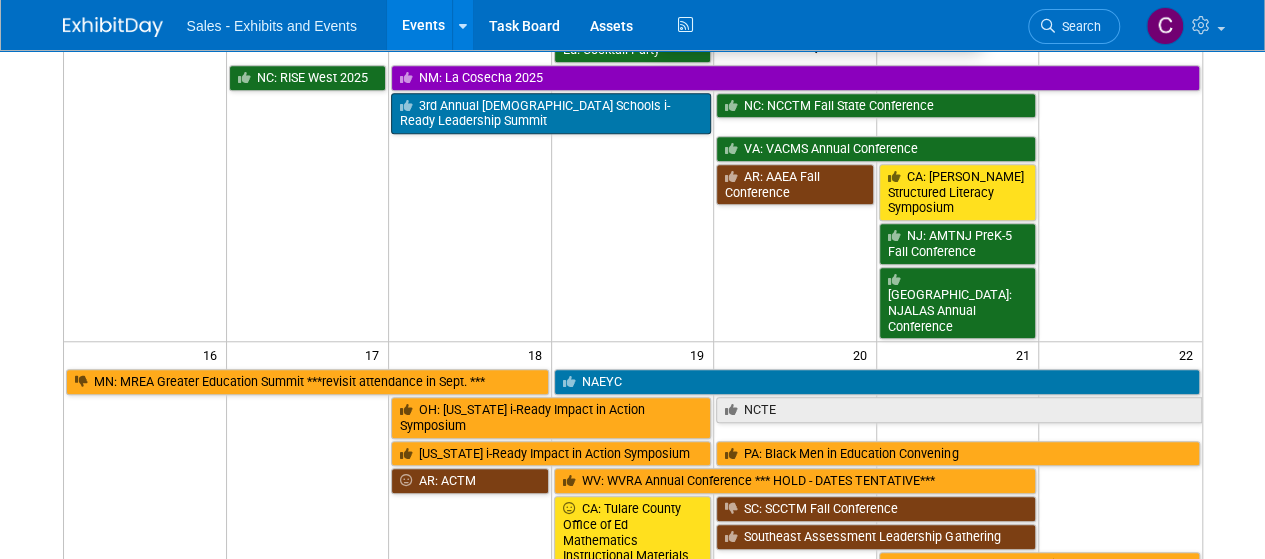 click on "NM: La Cosecha 2025" at bounding box center (795, 78) 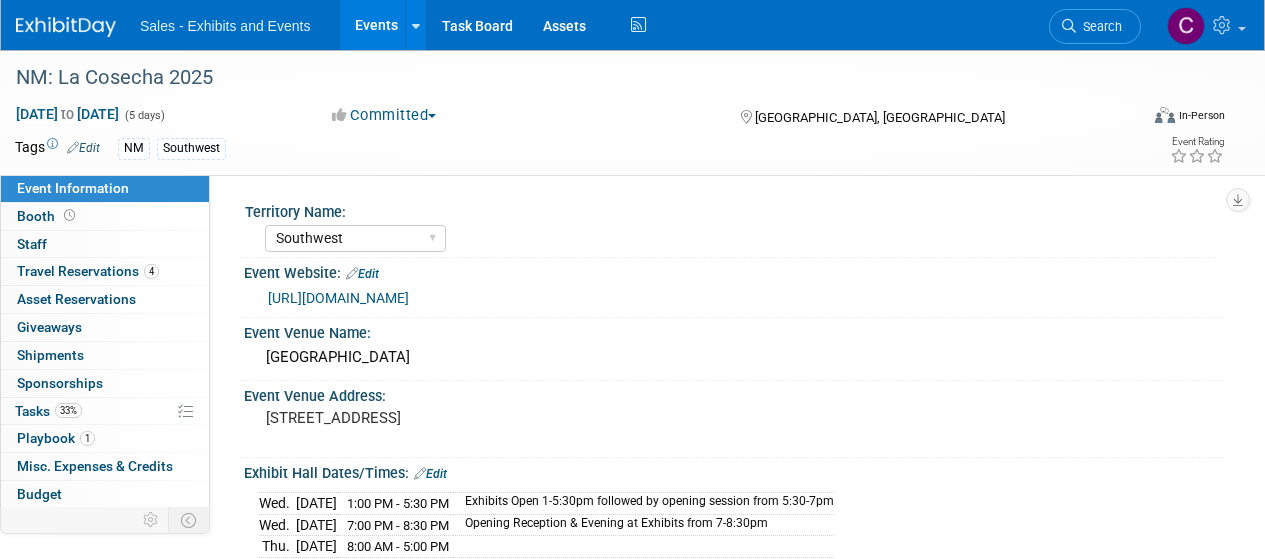 select on "Southwest" 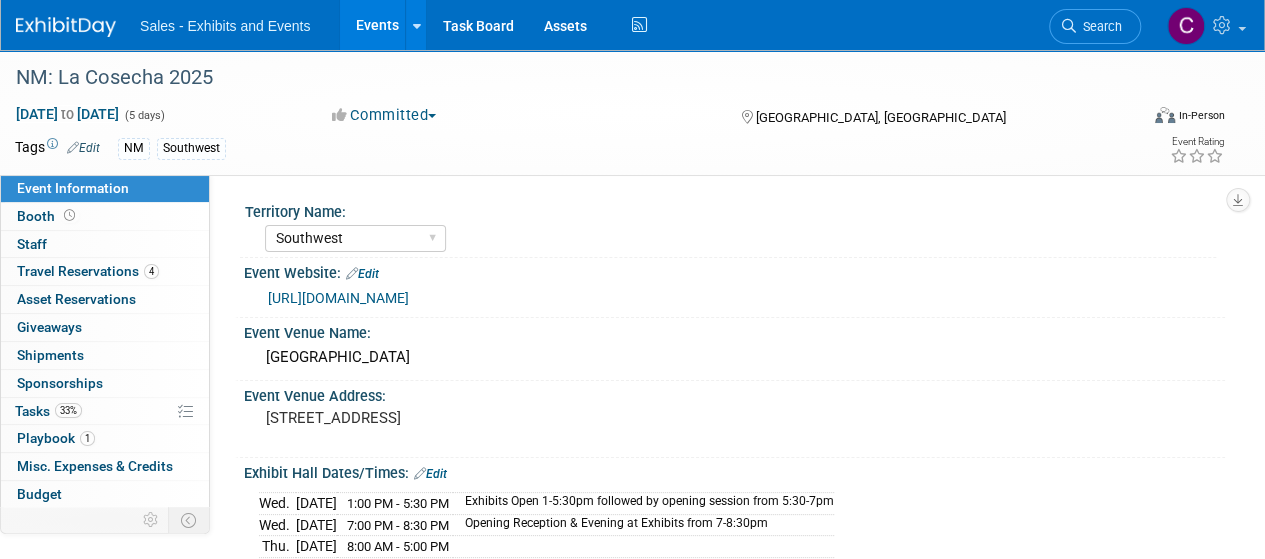 scroll, scrollTop: 0, scrollLeft: 0, axis: both 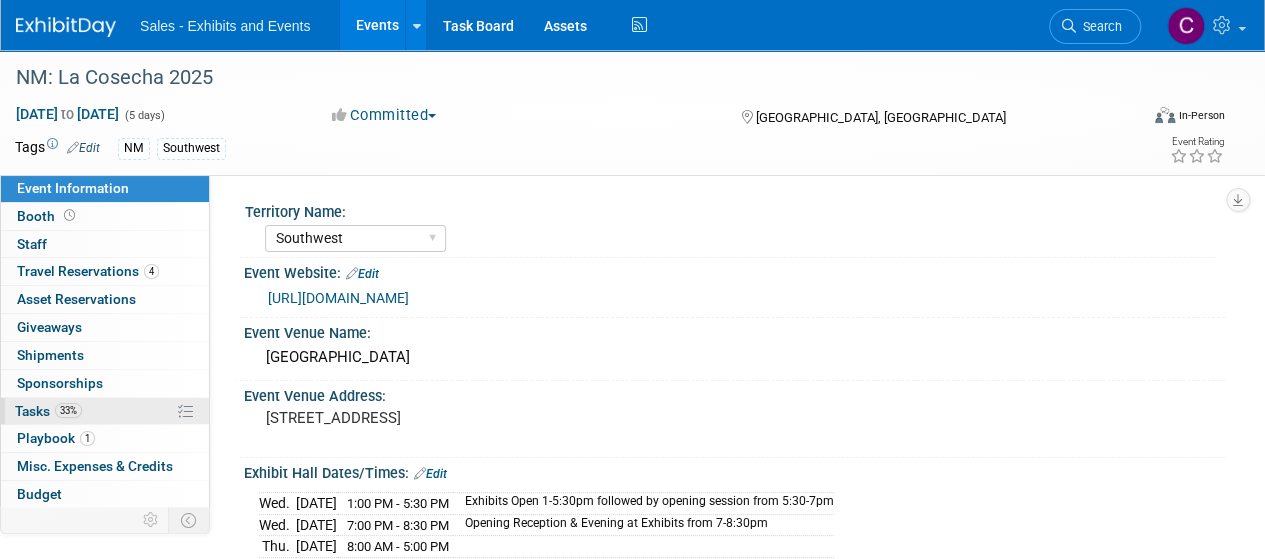 click on "Tasks 33%" at bounding box center [48, 411] 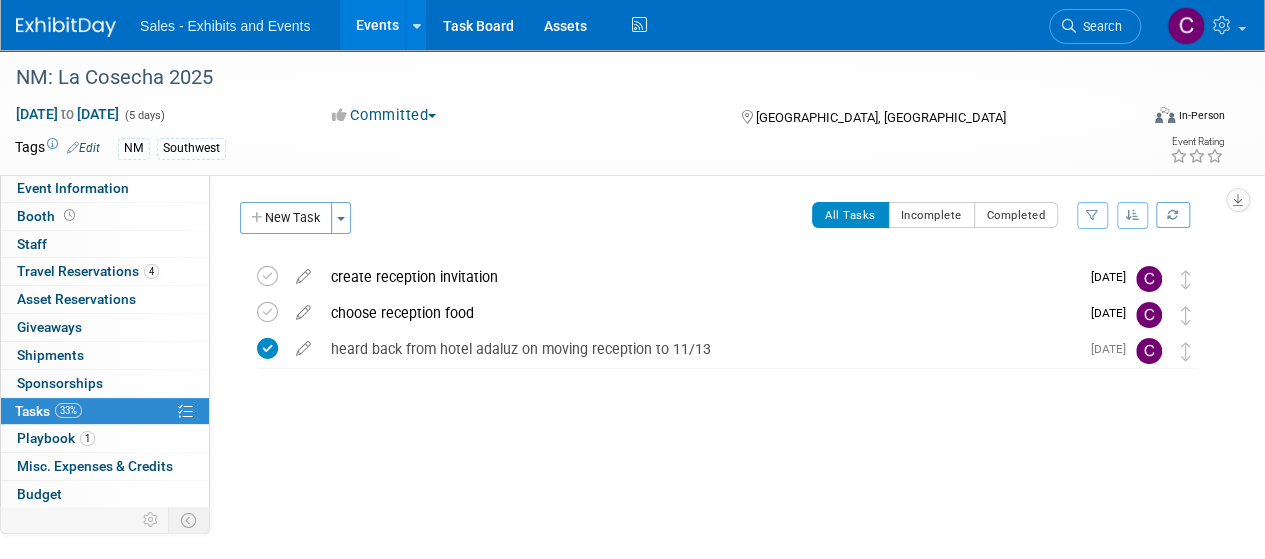 click on "Territory Name:
Atlantic
Southeast
Central
Southwest
Pacific
Mountain
National
Strategic Partnerships
Event Website:
Edit
[URL][DOMAIN_NAME]
Event Venue Name:
[GEOGRAPHIC_DATA]
Event Venue Address:
[STREET_ADDRESS]
Exhibit Hall Dates/Times:
Edit
[DATE]
1:00 PM -
5:30 PM
Exhibits Open 1-5:30pm followed by opening session from 5:30-7pm
[DATE]
7:00 PM -
8:30 PM
Opening Reception & Evening at Exhibits from 7-8:30pm
[DATE]
8:00 AM -
5:00 PM
[DATE]
8:00 AM -
3:30 PM
Save Changes
Cancel
Booth Set-up Dates/Times:
Edit
[DATE]
8:00 AM -
12:00 PM
Save Changes
Cancel
Edit" at bounding box center [717, 381] 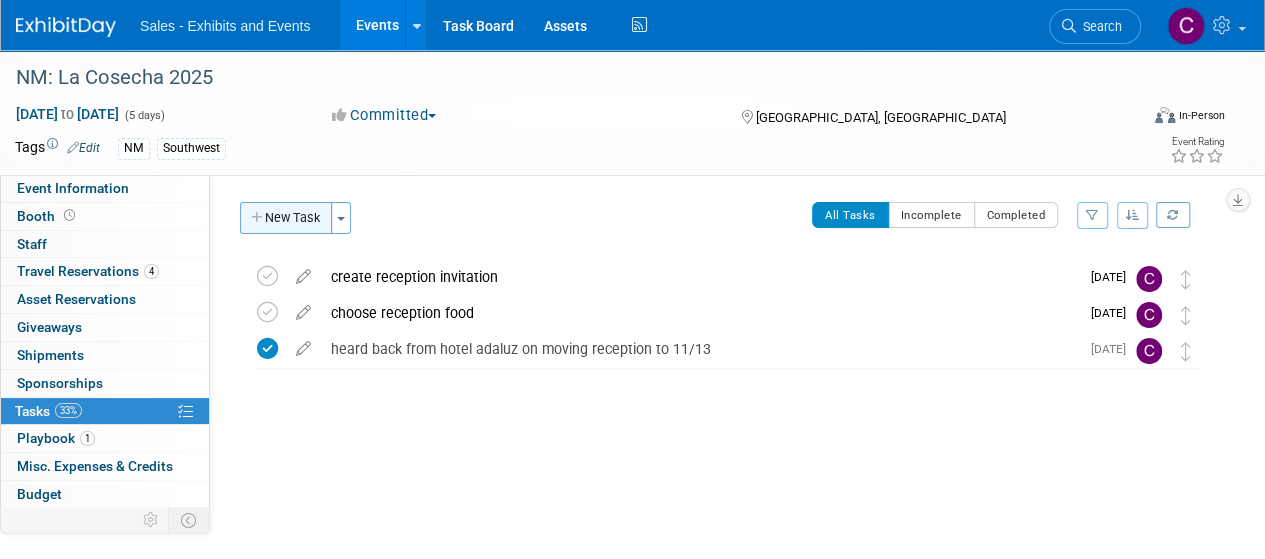 click on "New Task" at bounding box center (286, 218) 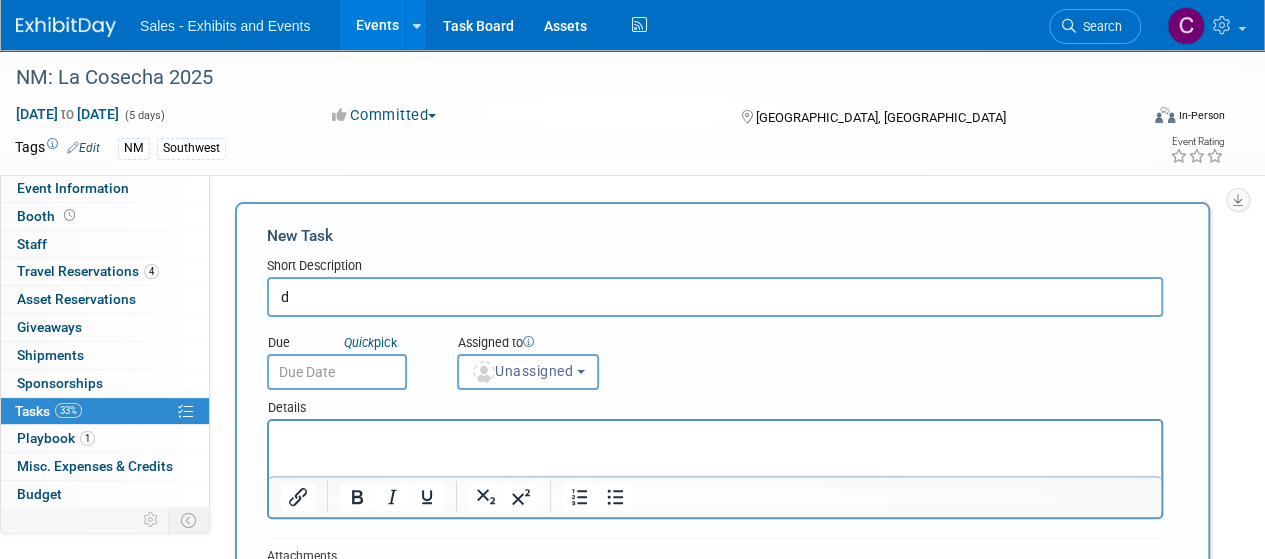 scroll, scrollTop: 0, scrollLeft: 0, axis: both 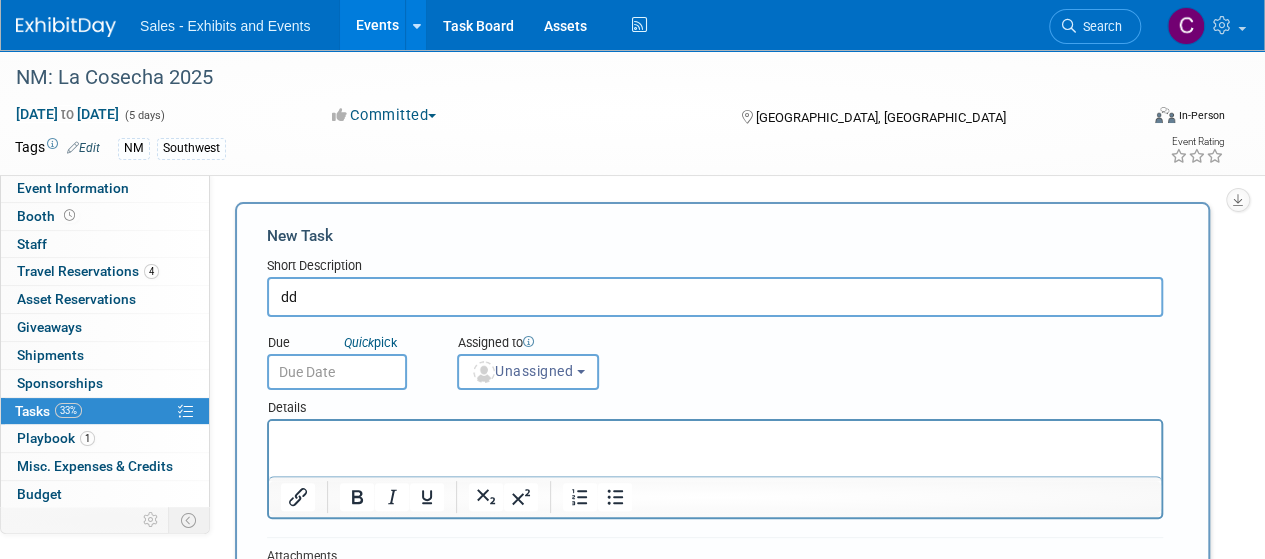 type on "d" 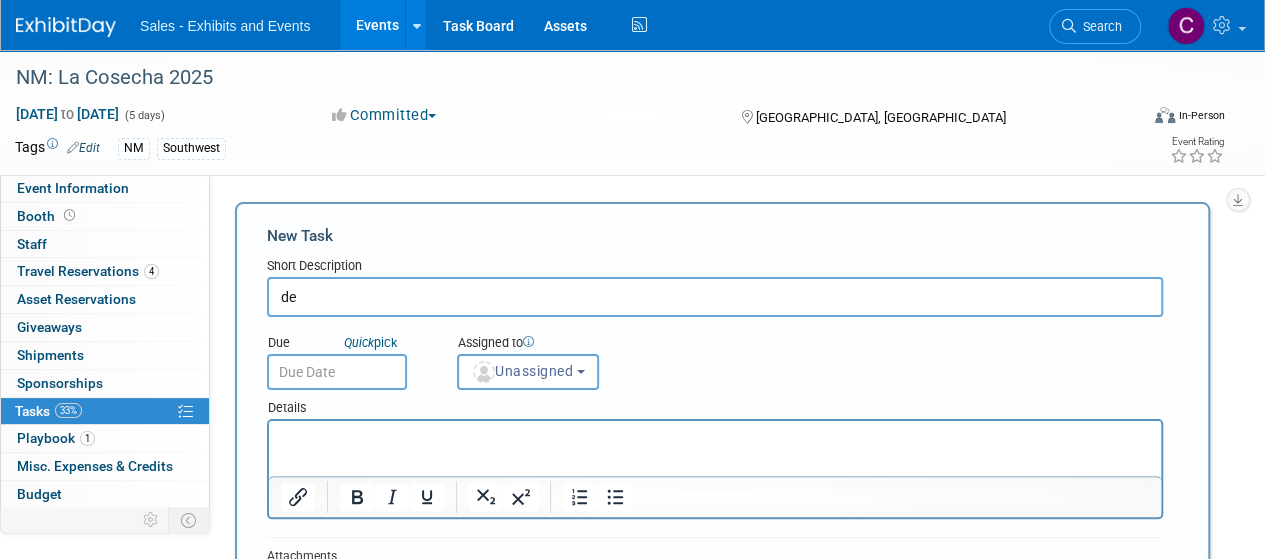 type on "d" 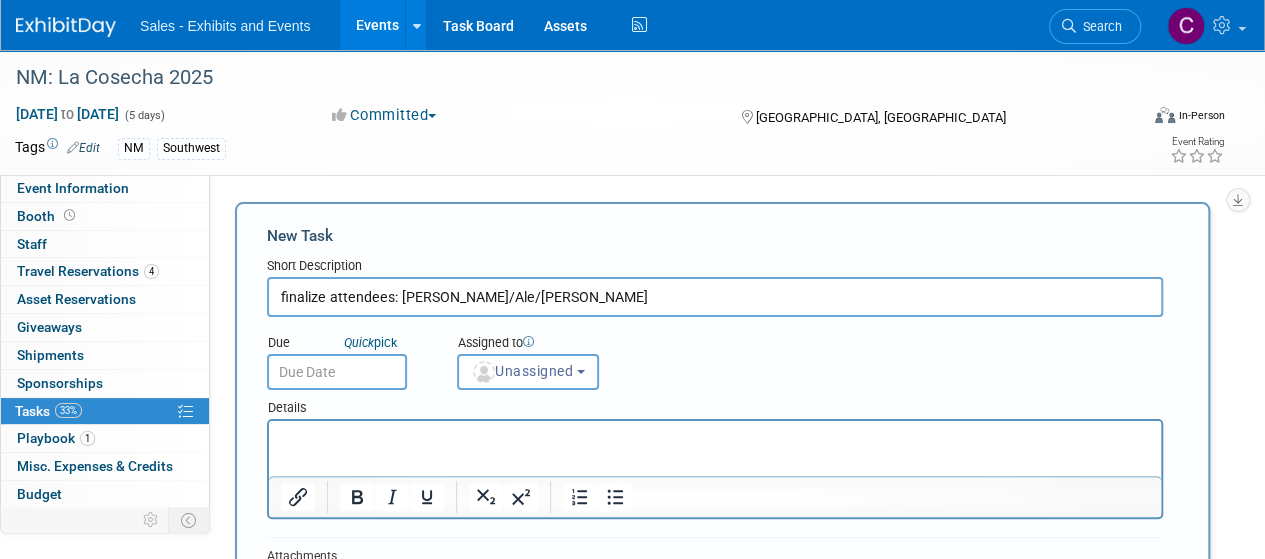 type on "finalize attendees: [PERSON_NAME]/Ale/[PERSON_NAME]" 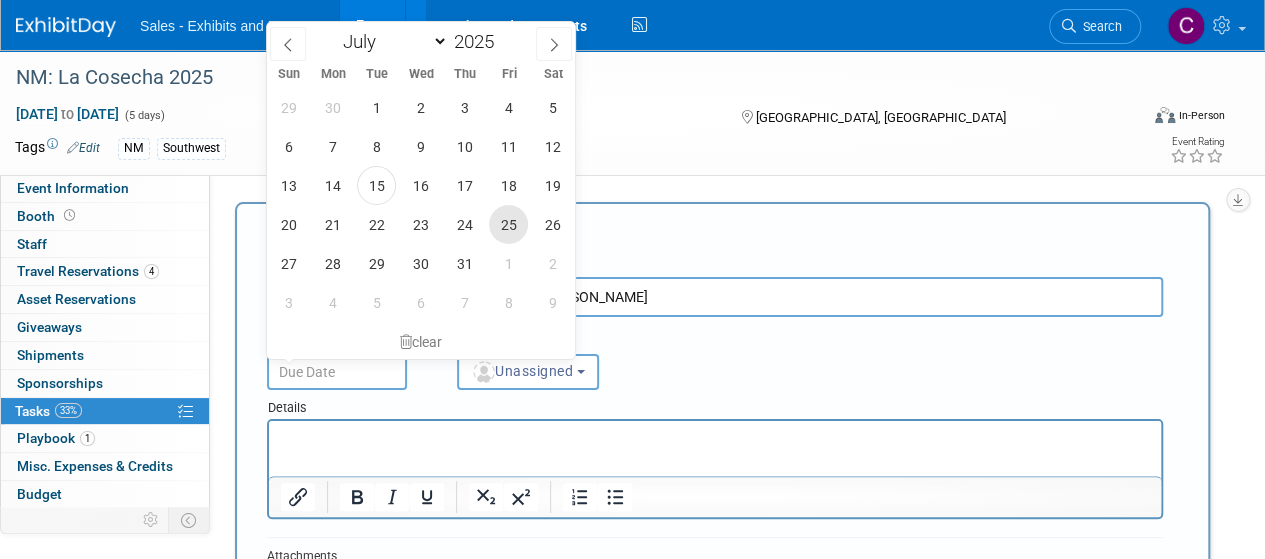 click on "25" at bounding box center [508, 224] 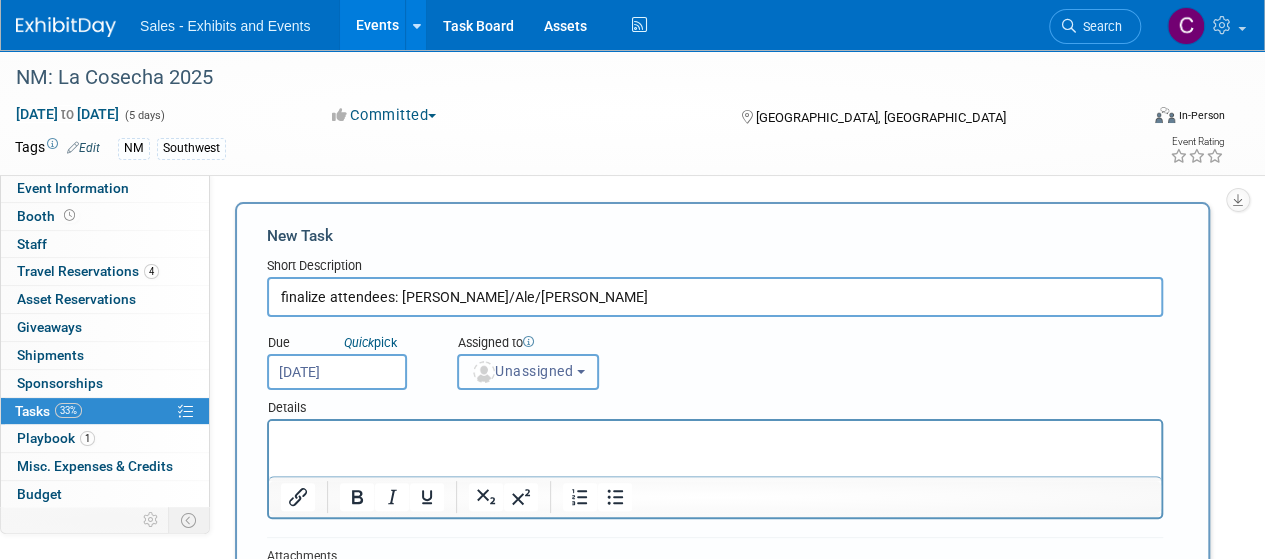 click on "Unassigned" at bounding box center [522, 371] 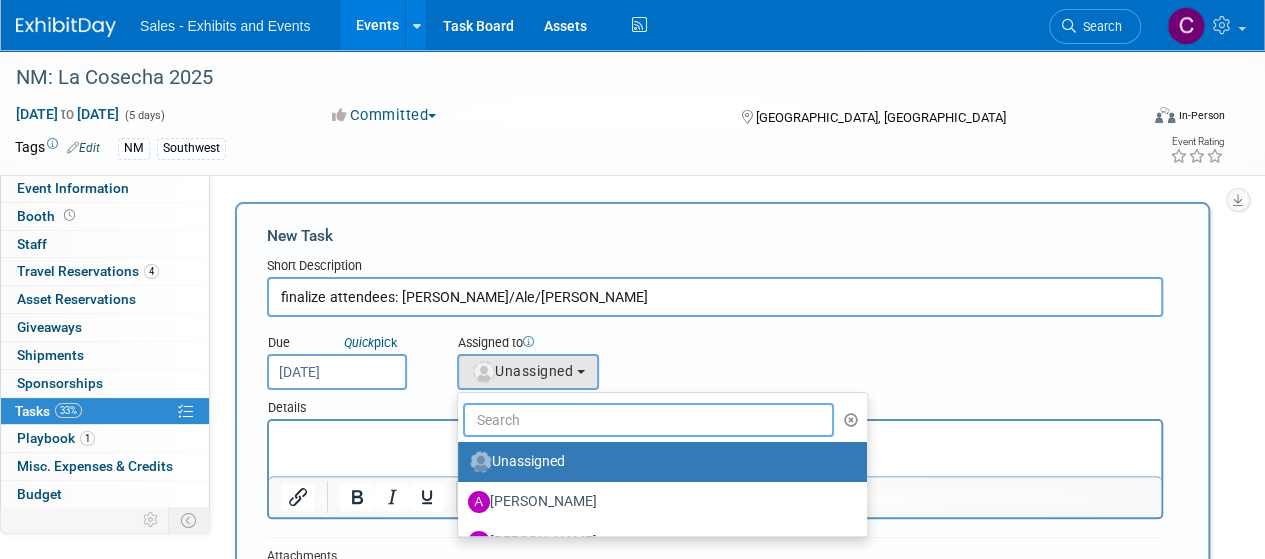 click at bounding box center [648, 420] 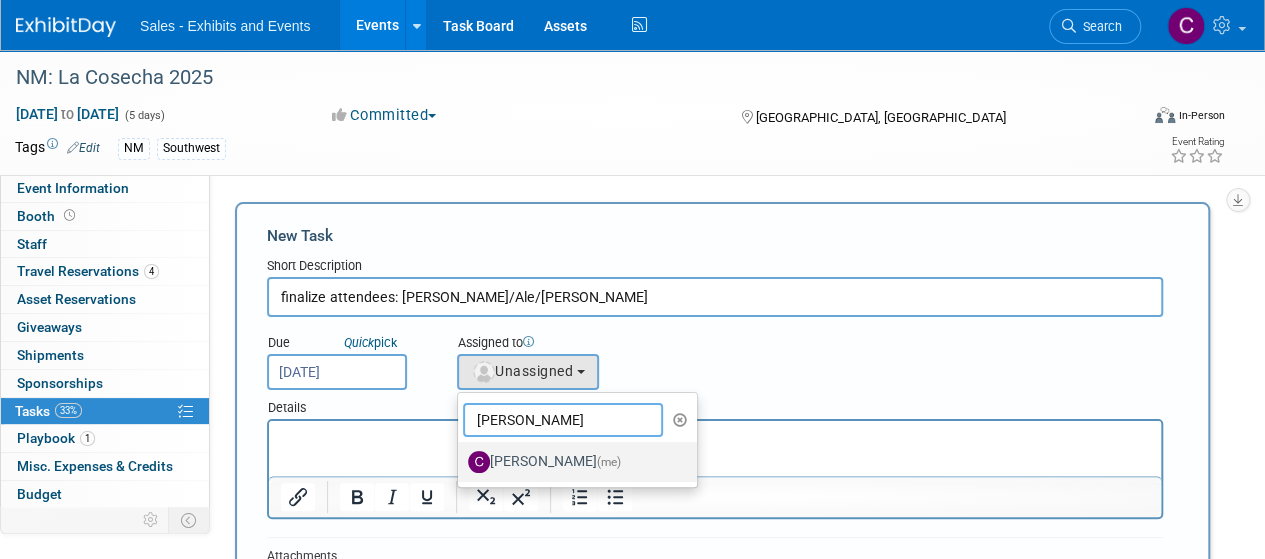type on "christin" 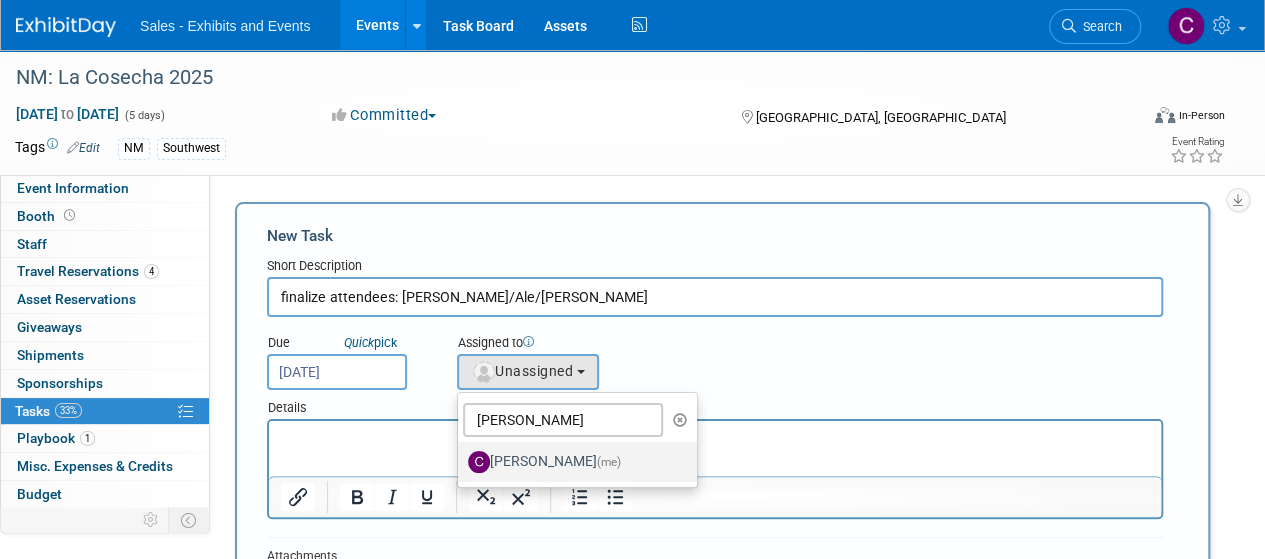 drag, startPoint x: 562, startPoint y: 455, endPoint x: 331, endPoint y: 25, distance: 488.11987 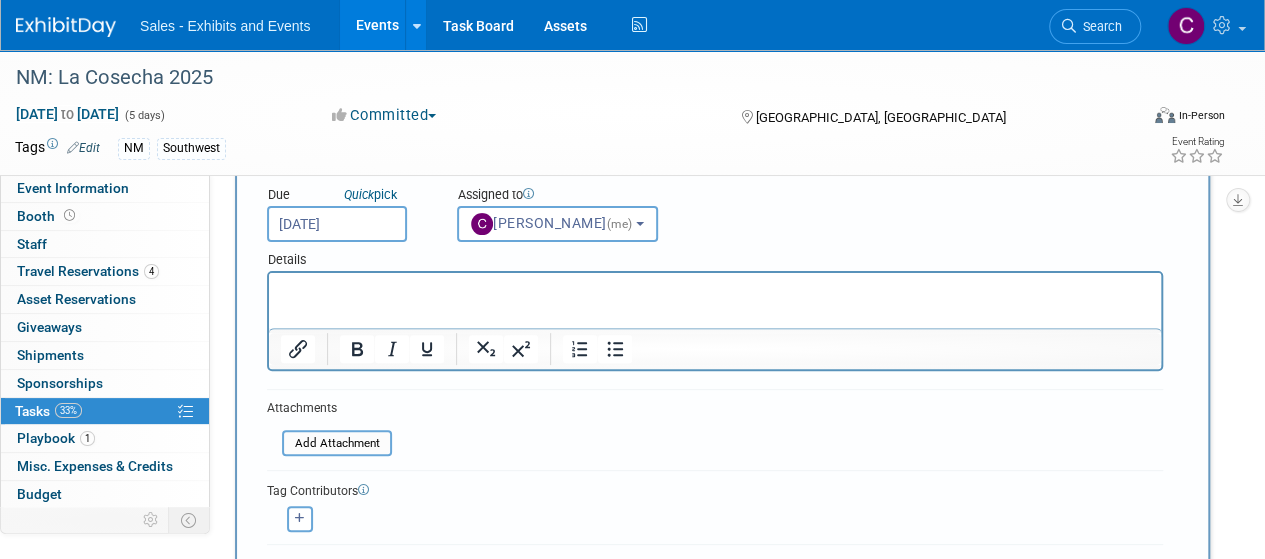 scroll, scrollTop: 219, scrollLeft: 0, axis: vertical 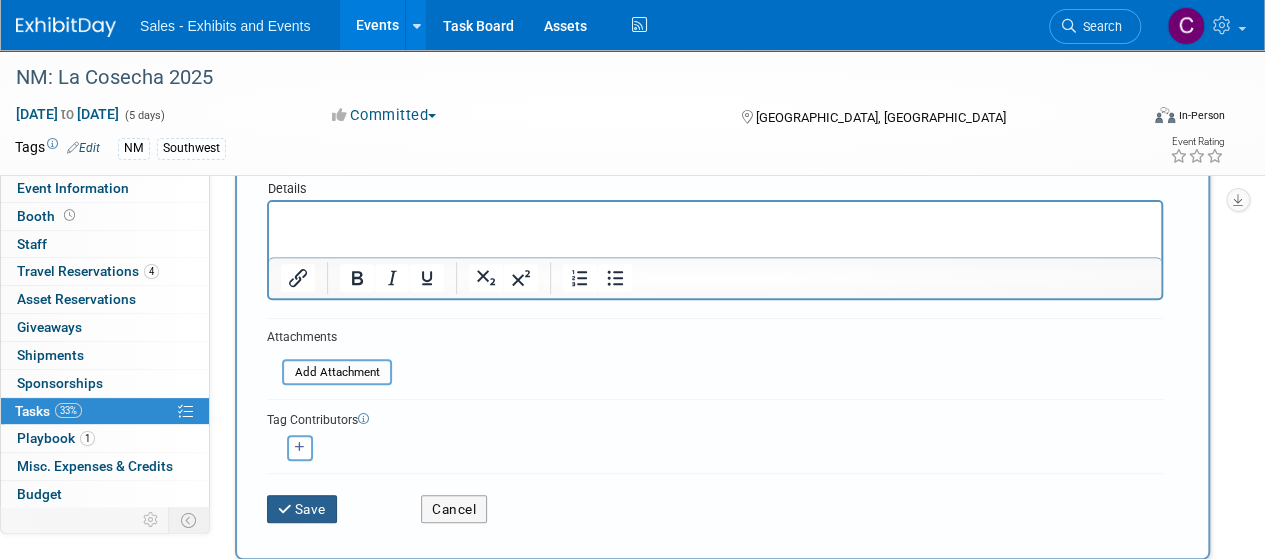 click at bounding box center (286, 510) 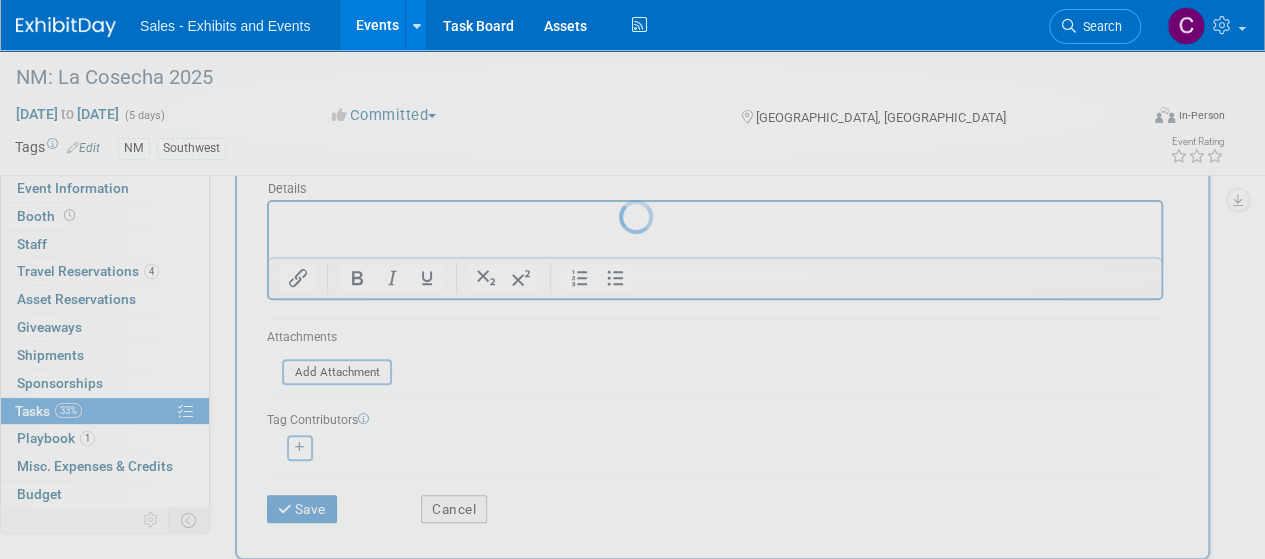 scroll, scrollTop: 68, scrollLeft: 0, axis: vertical 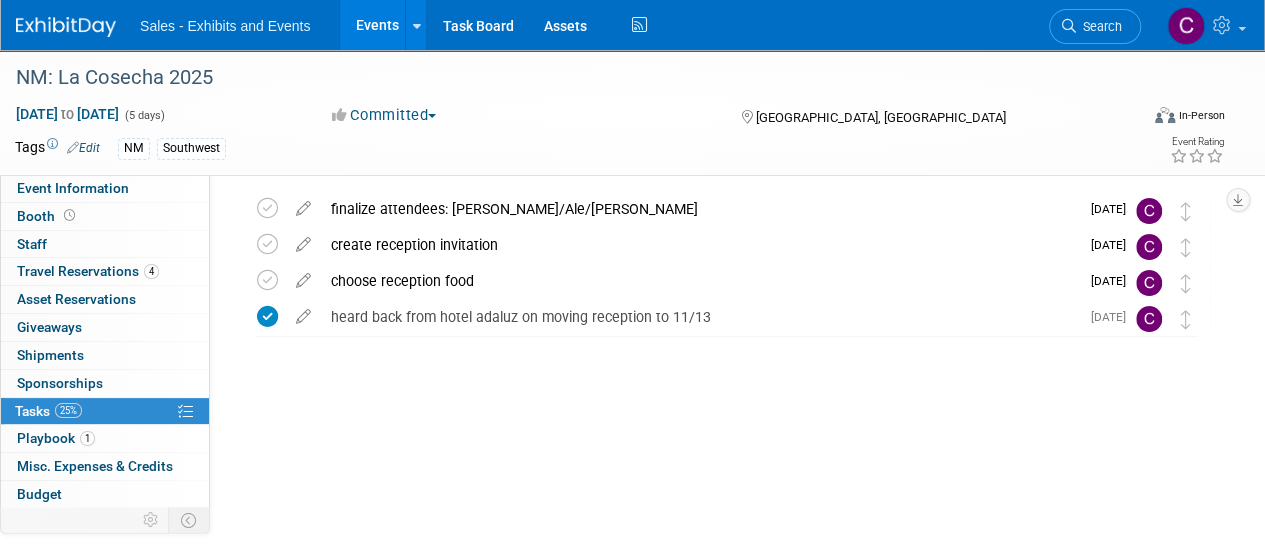 click on "Events" at bounding box center (376, 25) 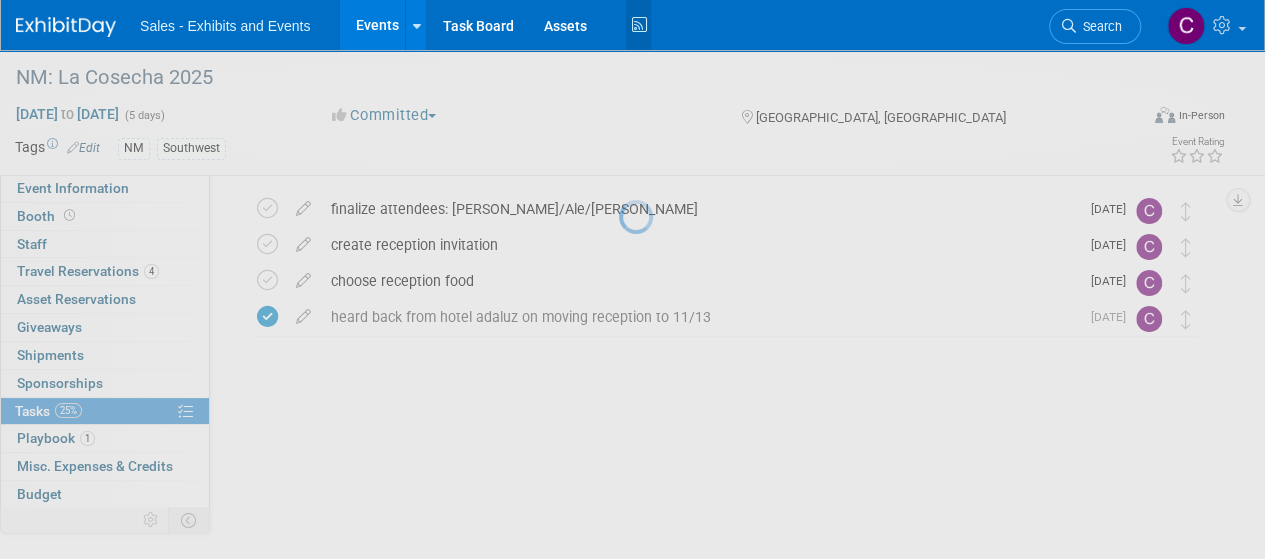 click at bounding box center [638, 25] 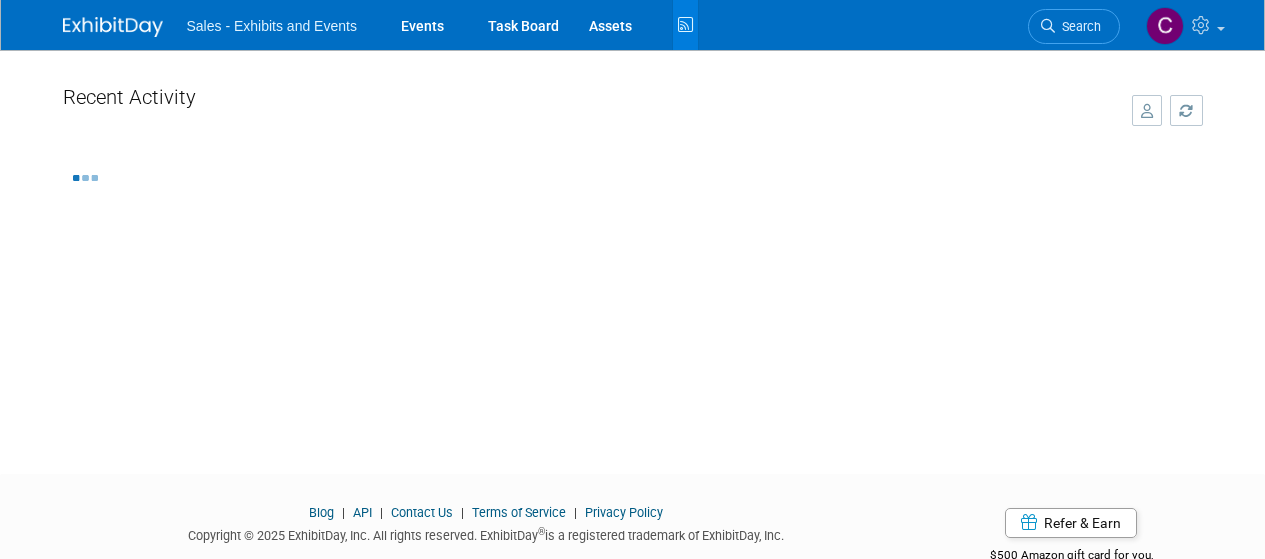scroll, scrollTop: 0, scrollLeft: 0, axis: both 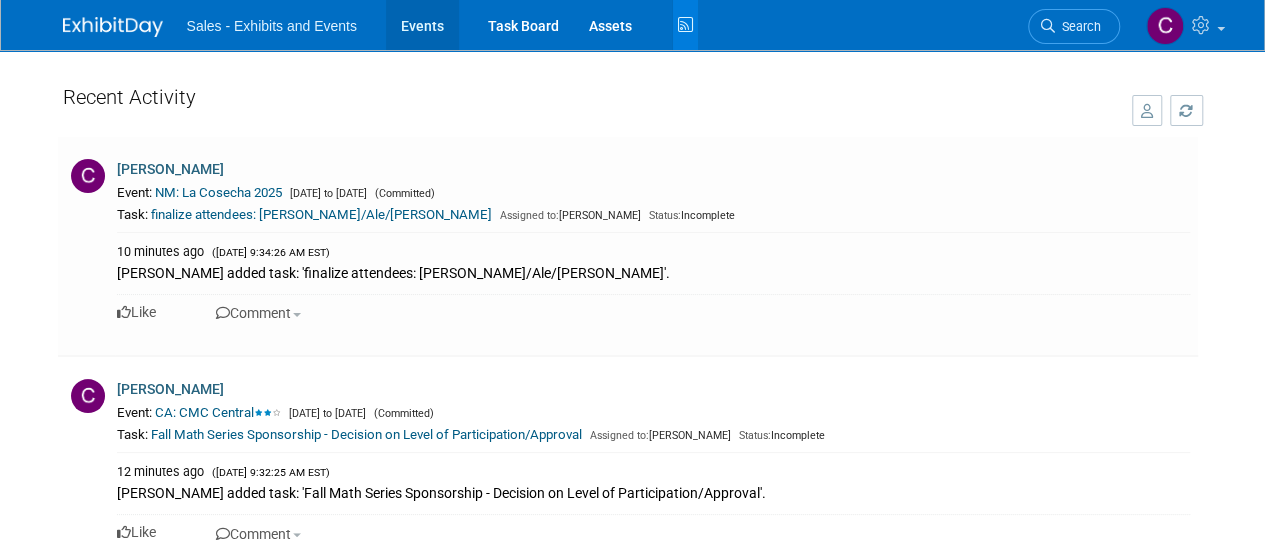click on "Events" at bounding box center (422, 25) 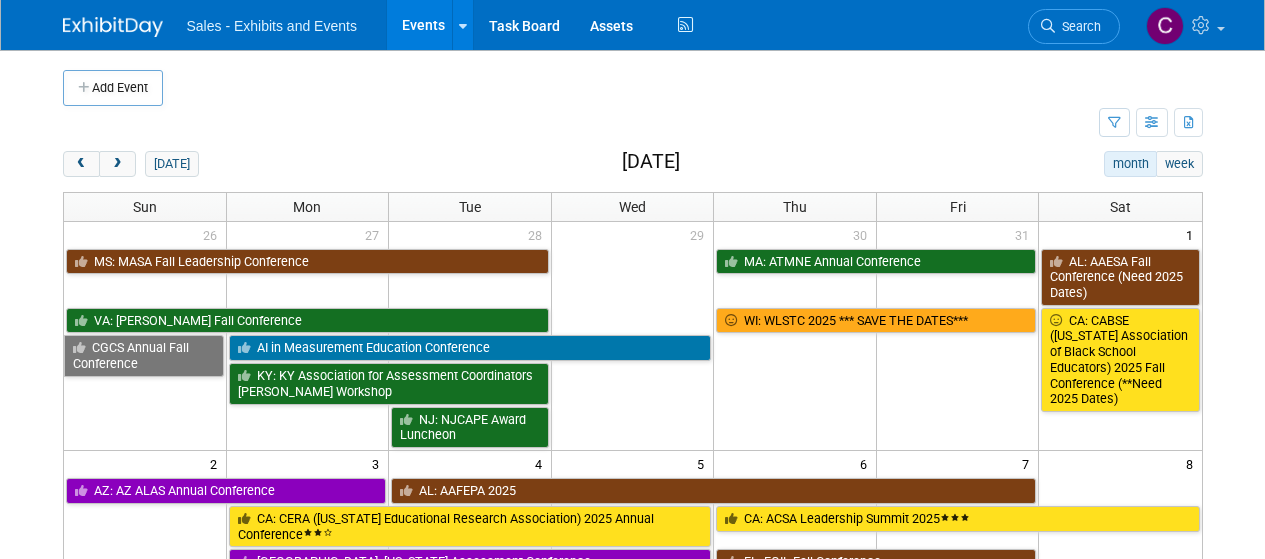 scroll, scrollTop: 0, scrollLeft: 0, axis: both 